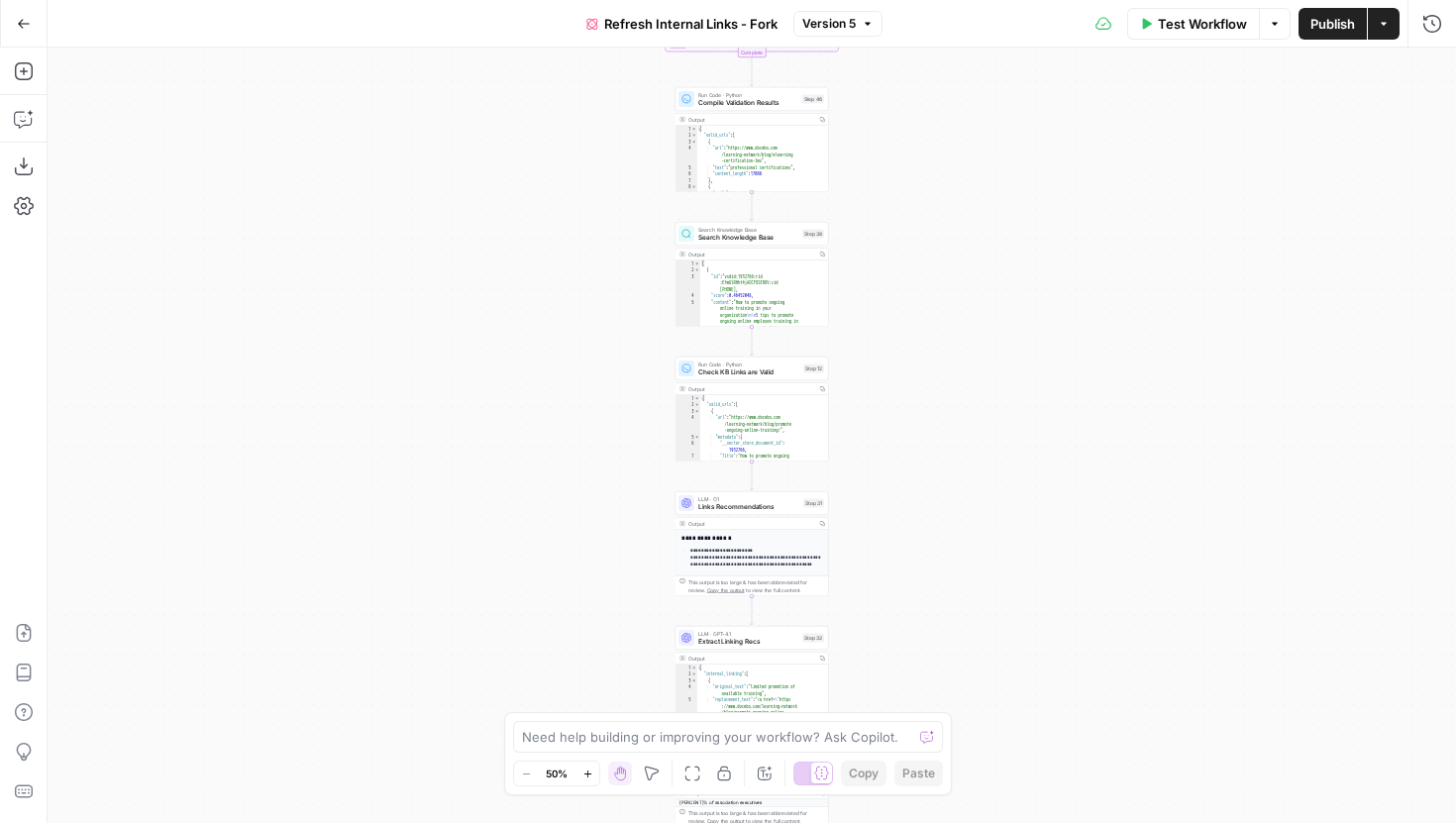 scroll, scrollTop: 0, scrollLeft: 0, axis: both 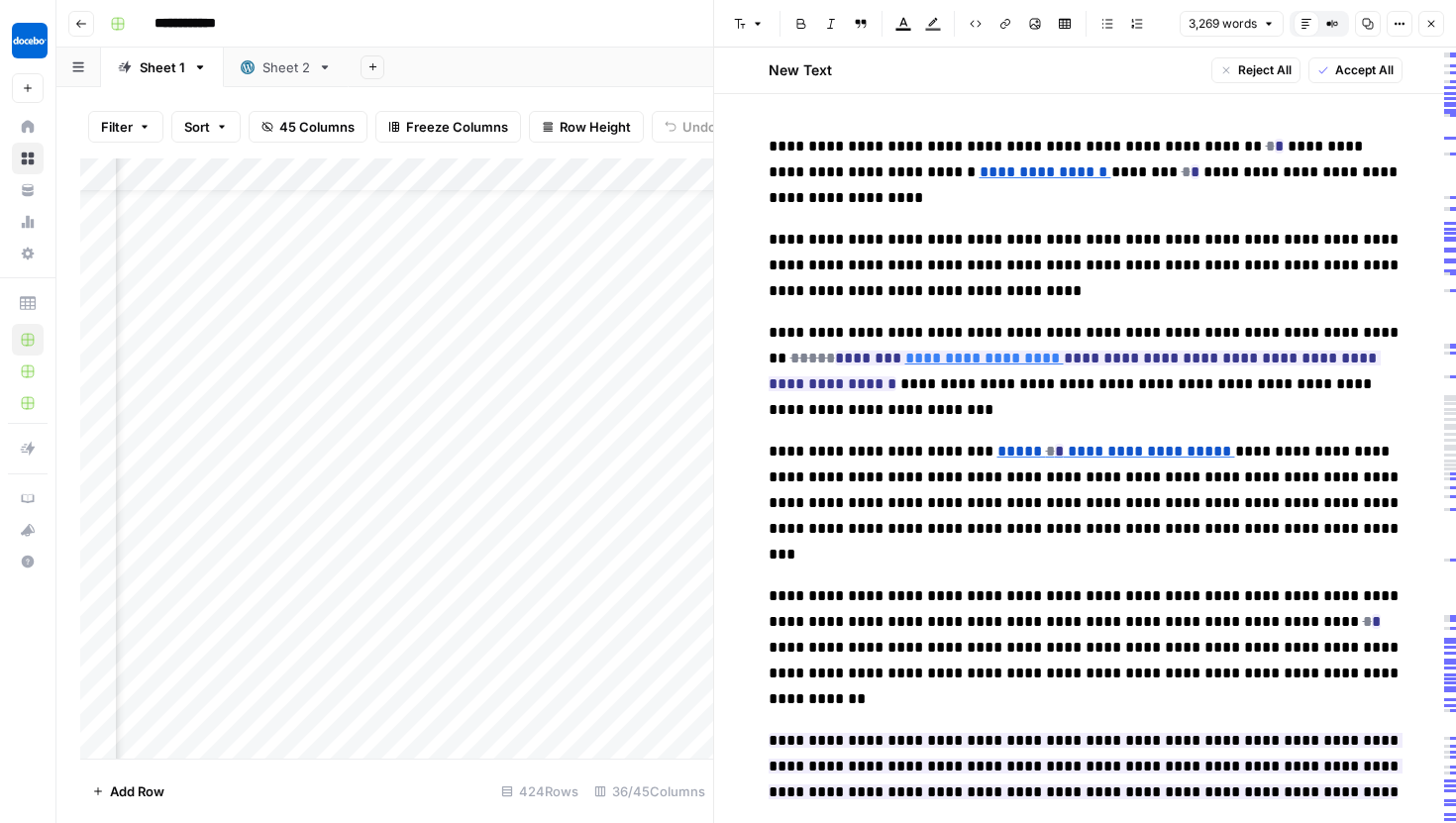 click on "Add Column" at bounding box center (396, 459) 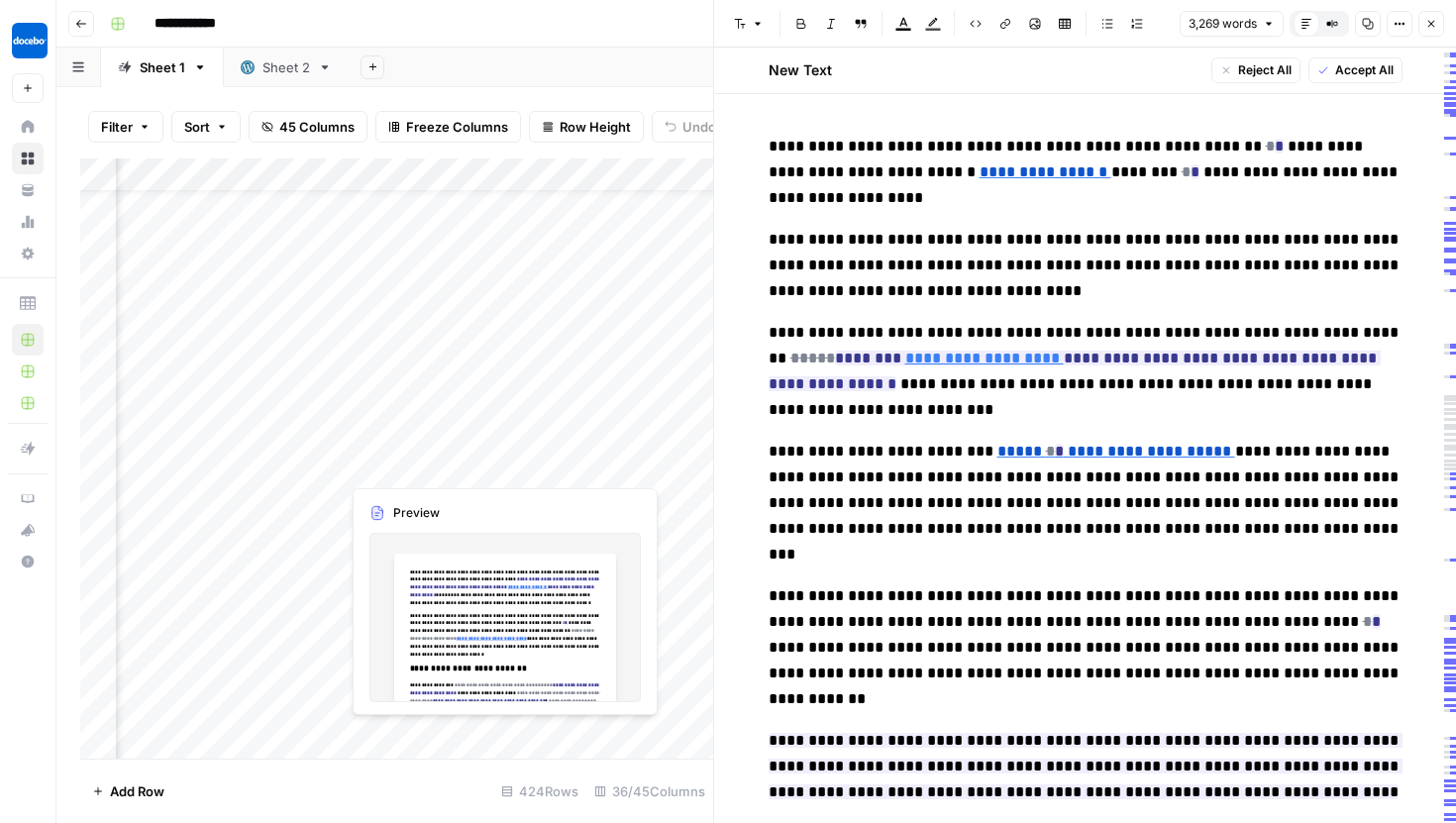 click on "Add Column" at bounding box center [396, 459] 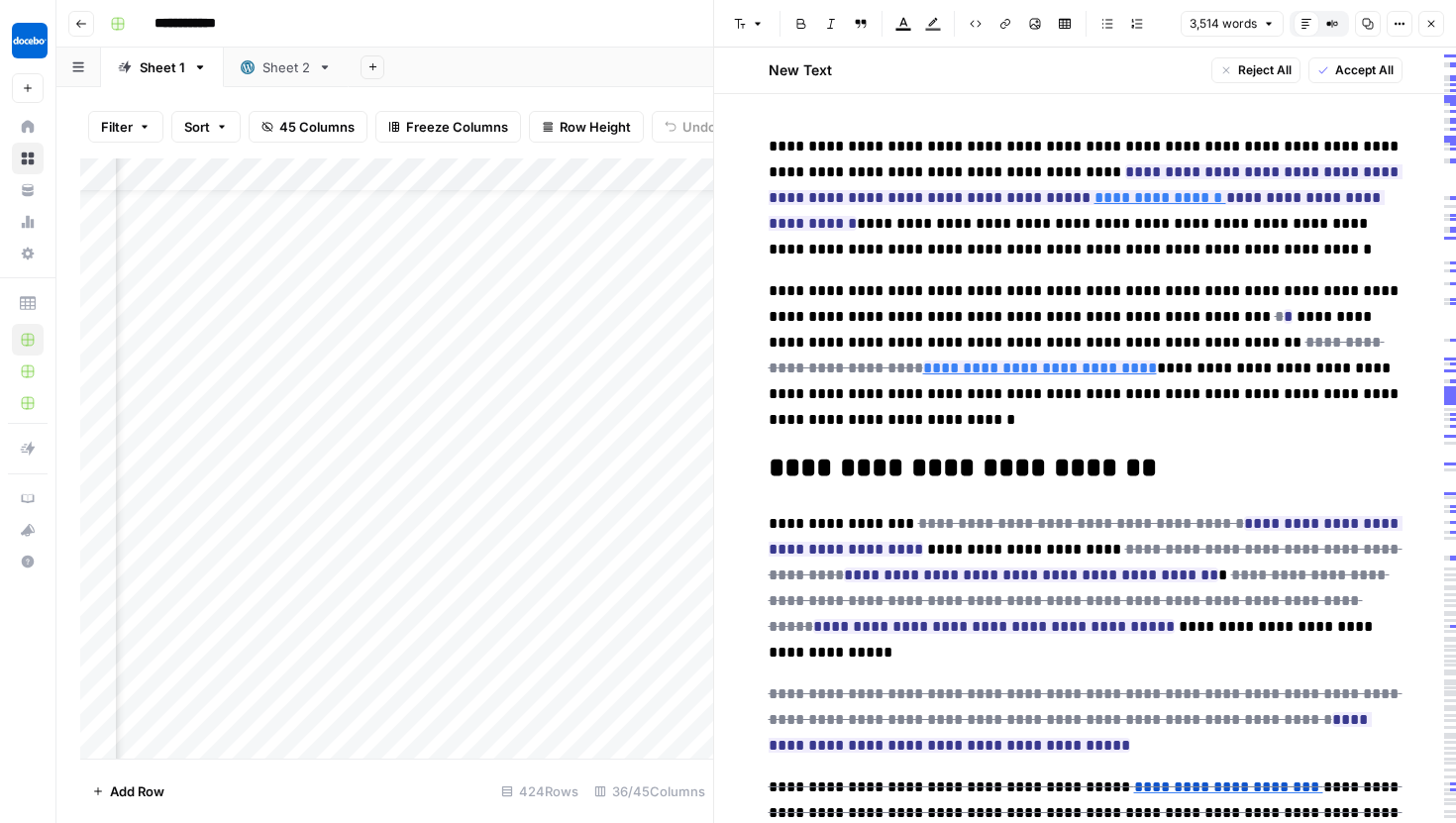 click on "Add Column" at bounding box center [396, 459] 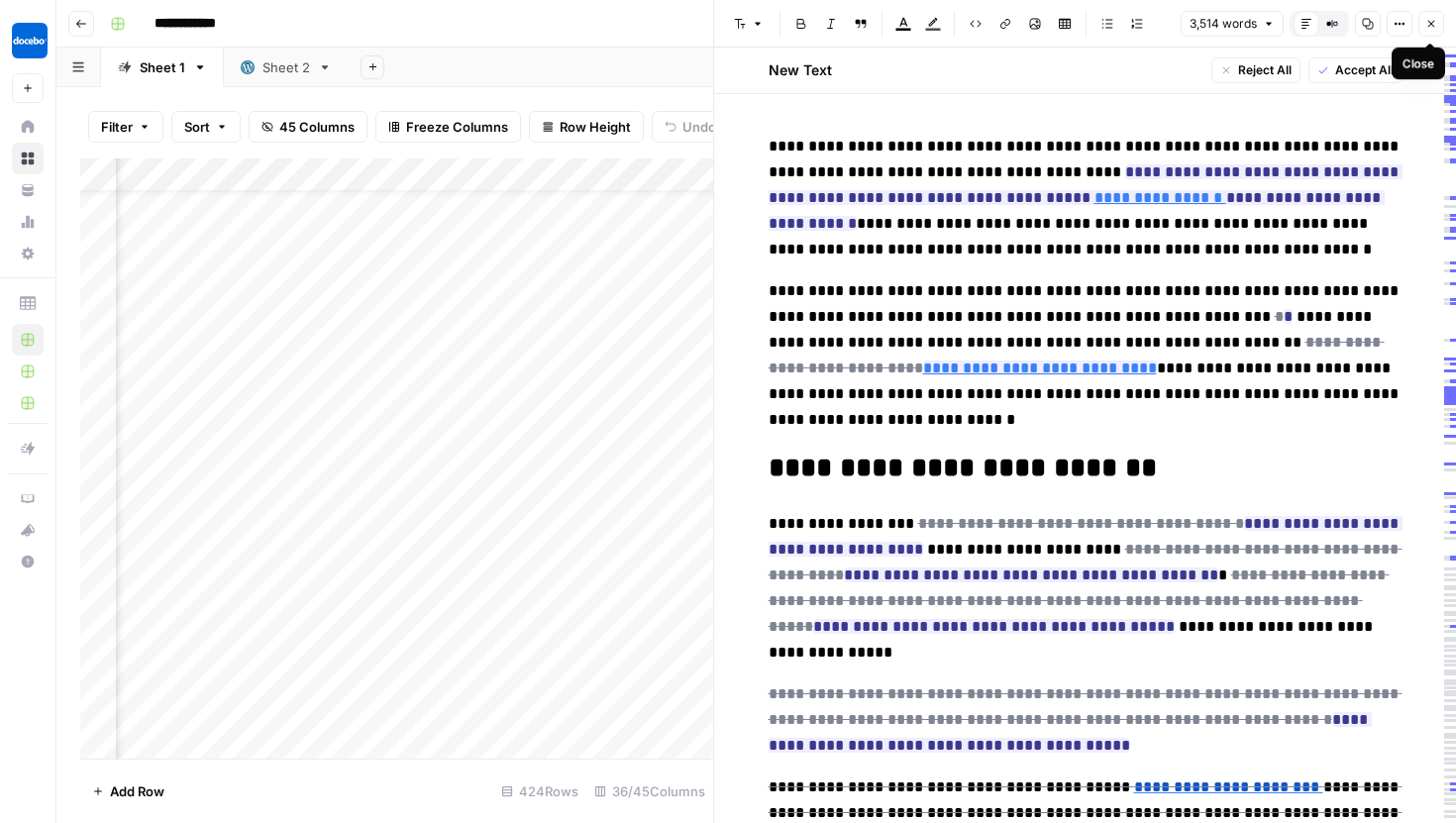 click on "Close" at bounding box center (1431, 24) 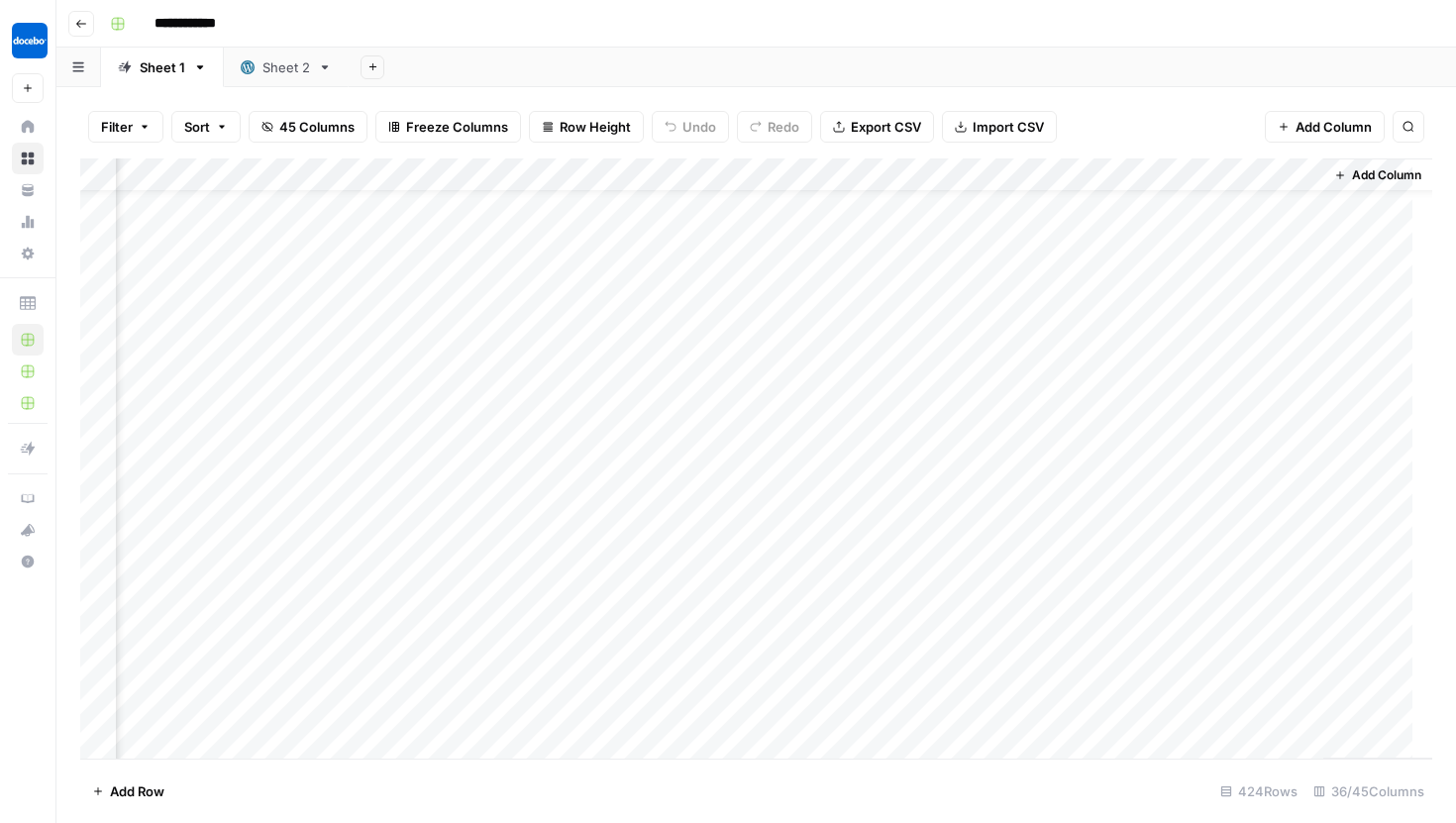 scroll, scrollTop: 69, scrollLeft: 5366, axis: both 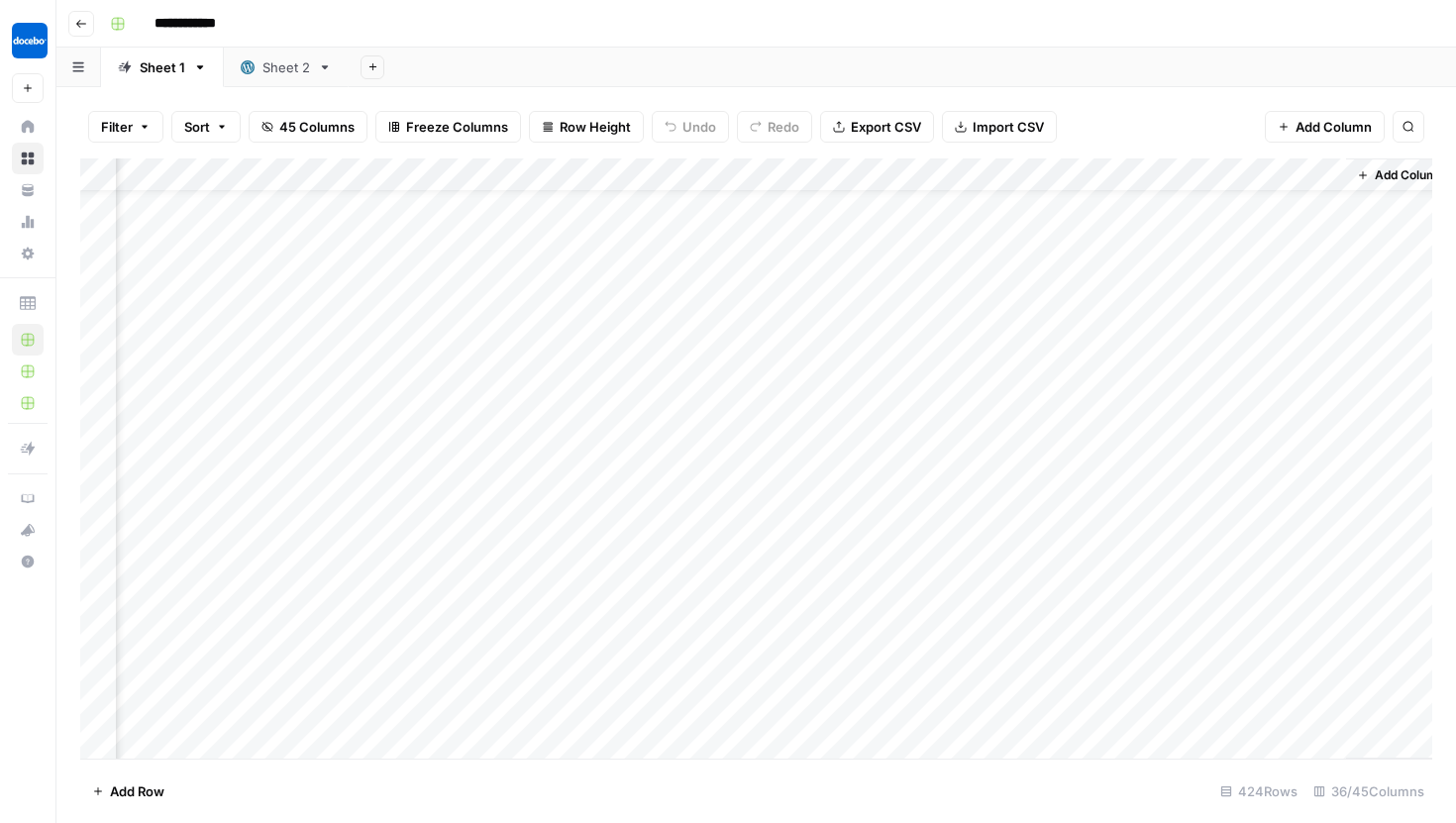 click on "Add Column" at bounding box center (756, 459) 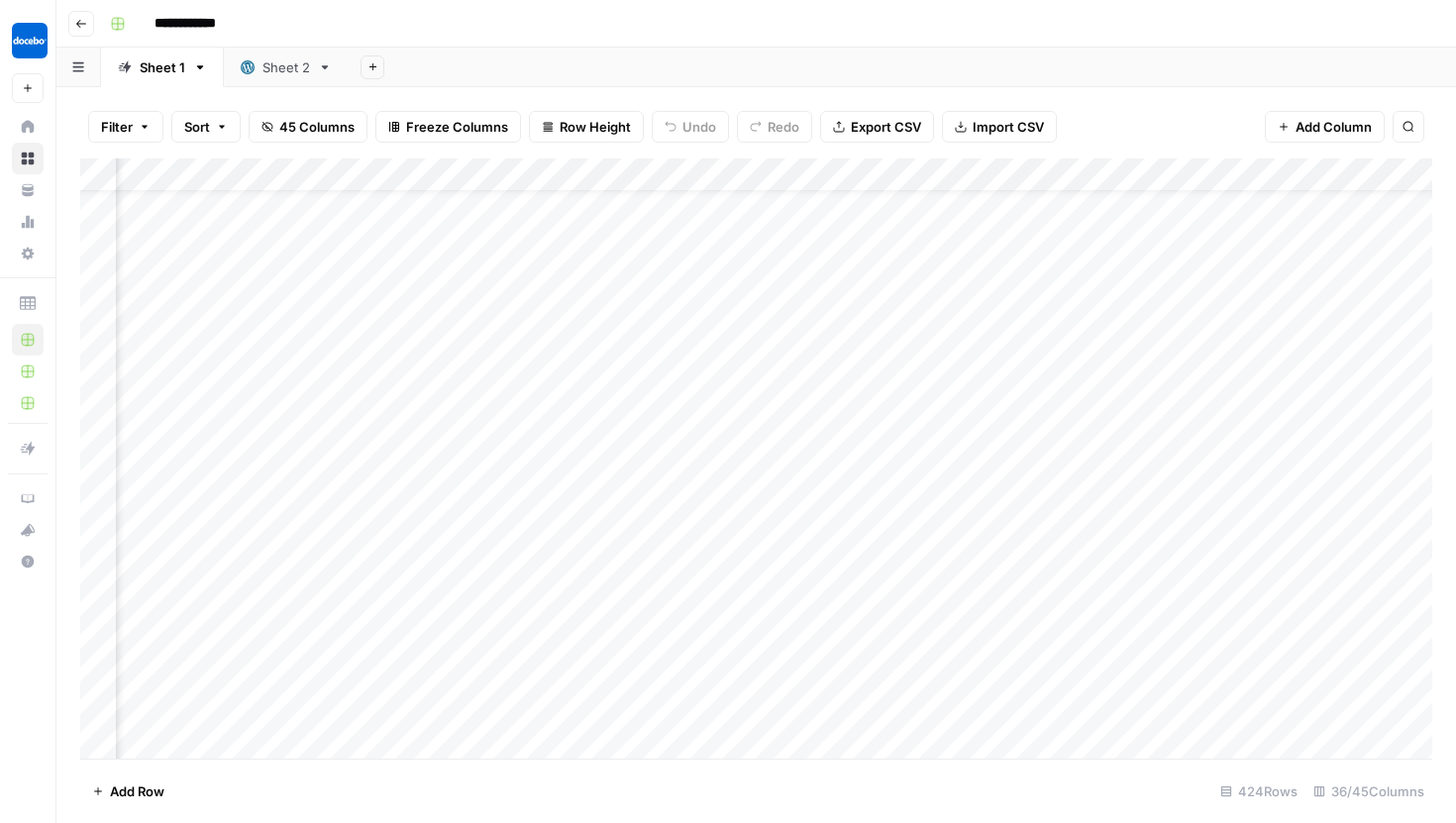 scroll, scrollTop: 69, scrollLeft: 5242, axis: both 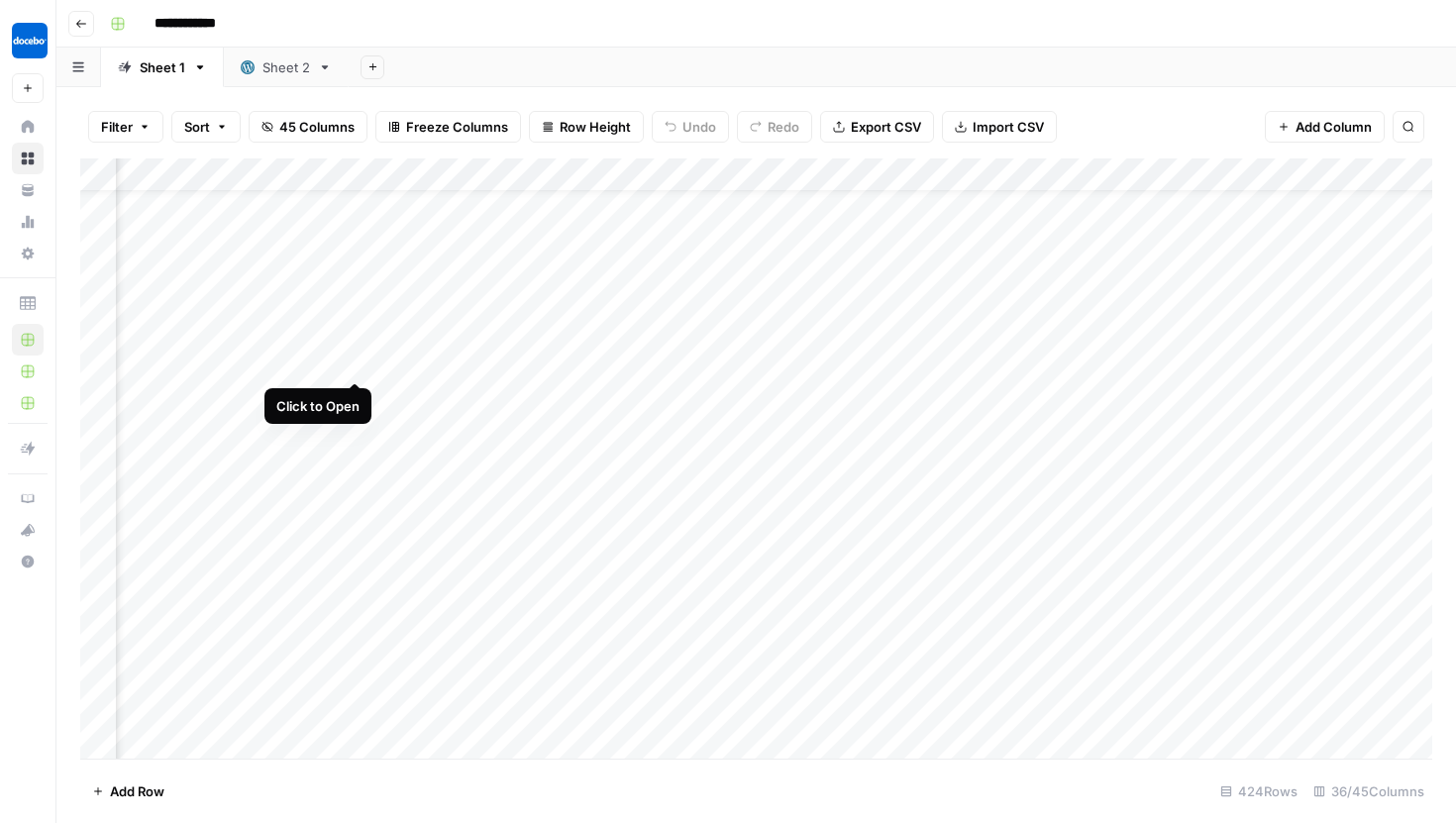 click on "Add Column" at bounding box center (756, 459) 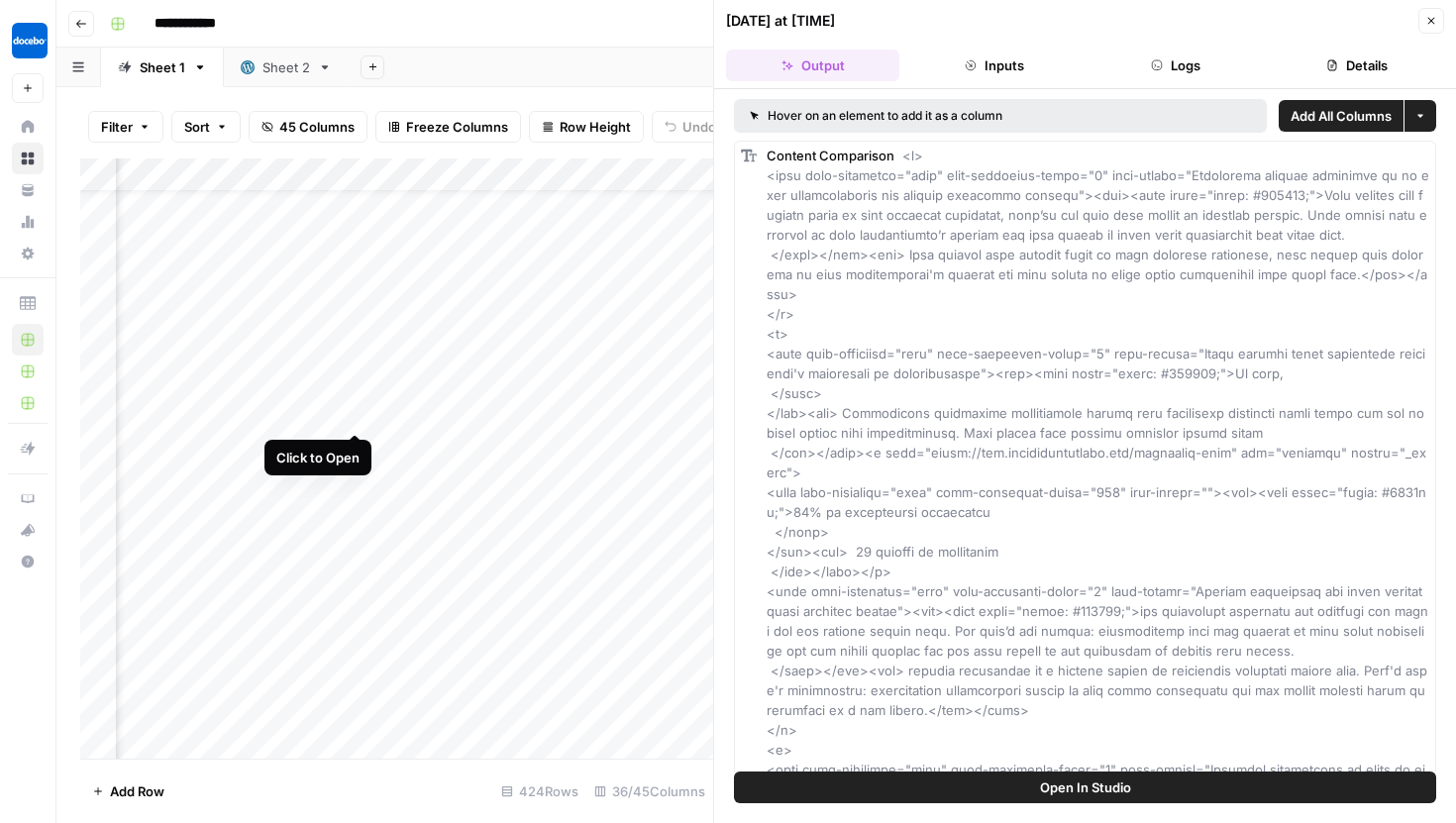 click on "Add Column" at bounding box center [396, 459] 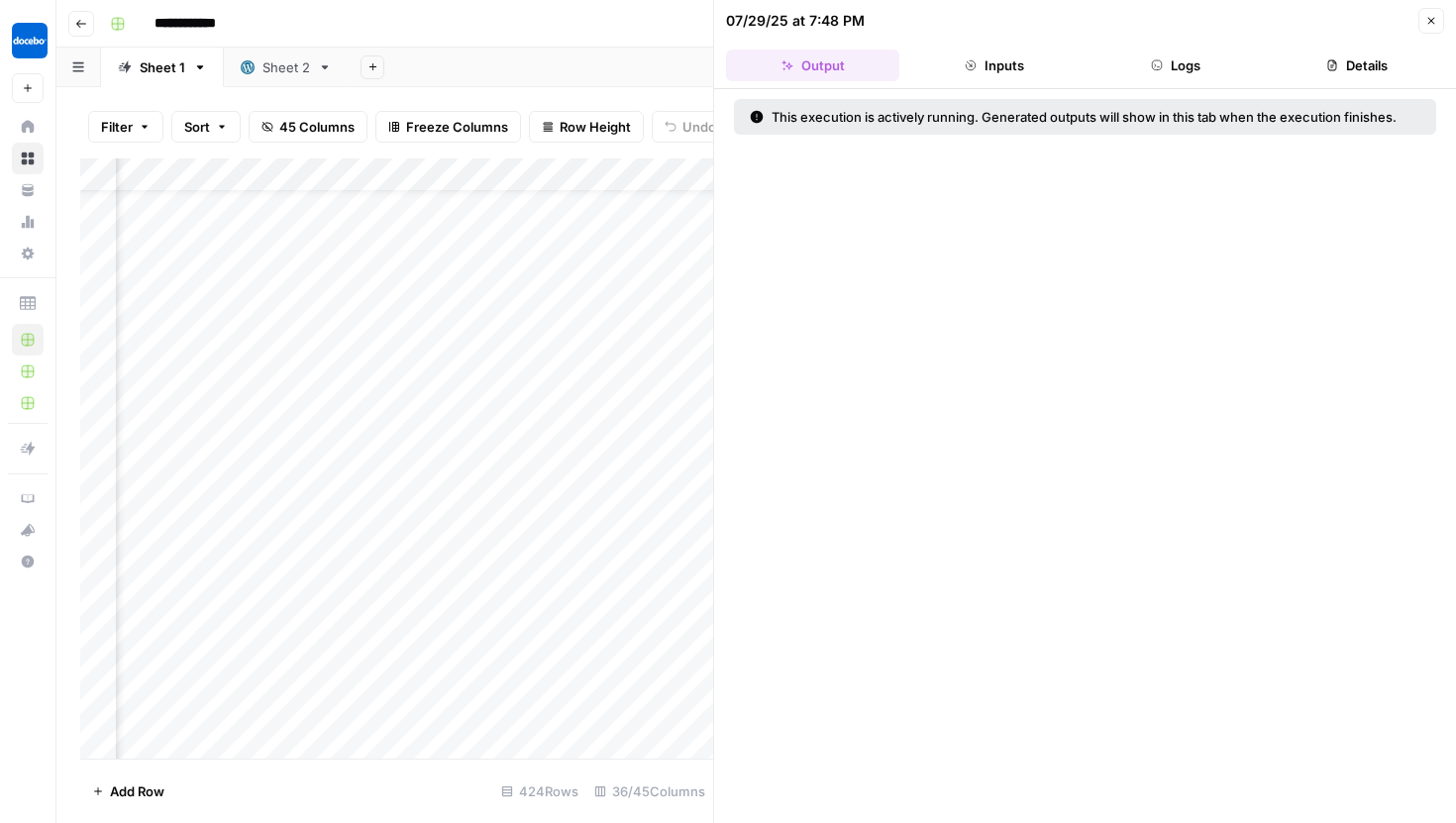 click on "Logs" at bounding box center (1176, 65) 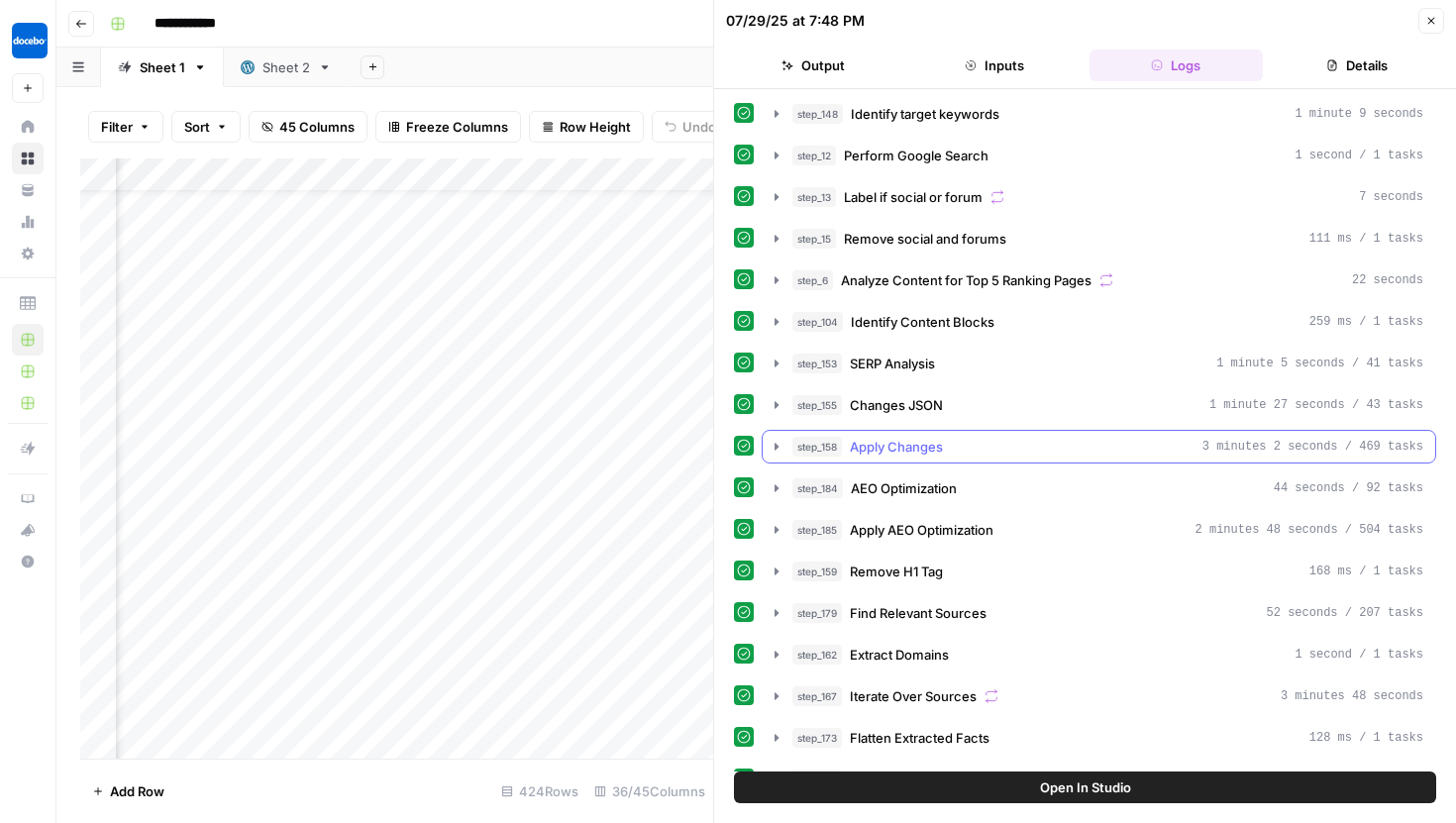 scroll, scrollTop: 0, scrollLeft: 0, axis: both 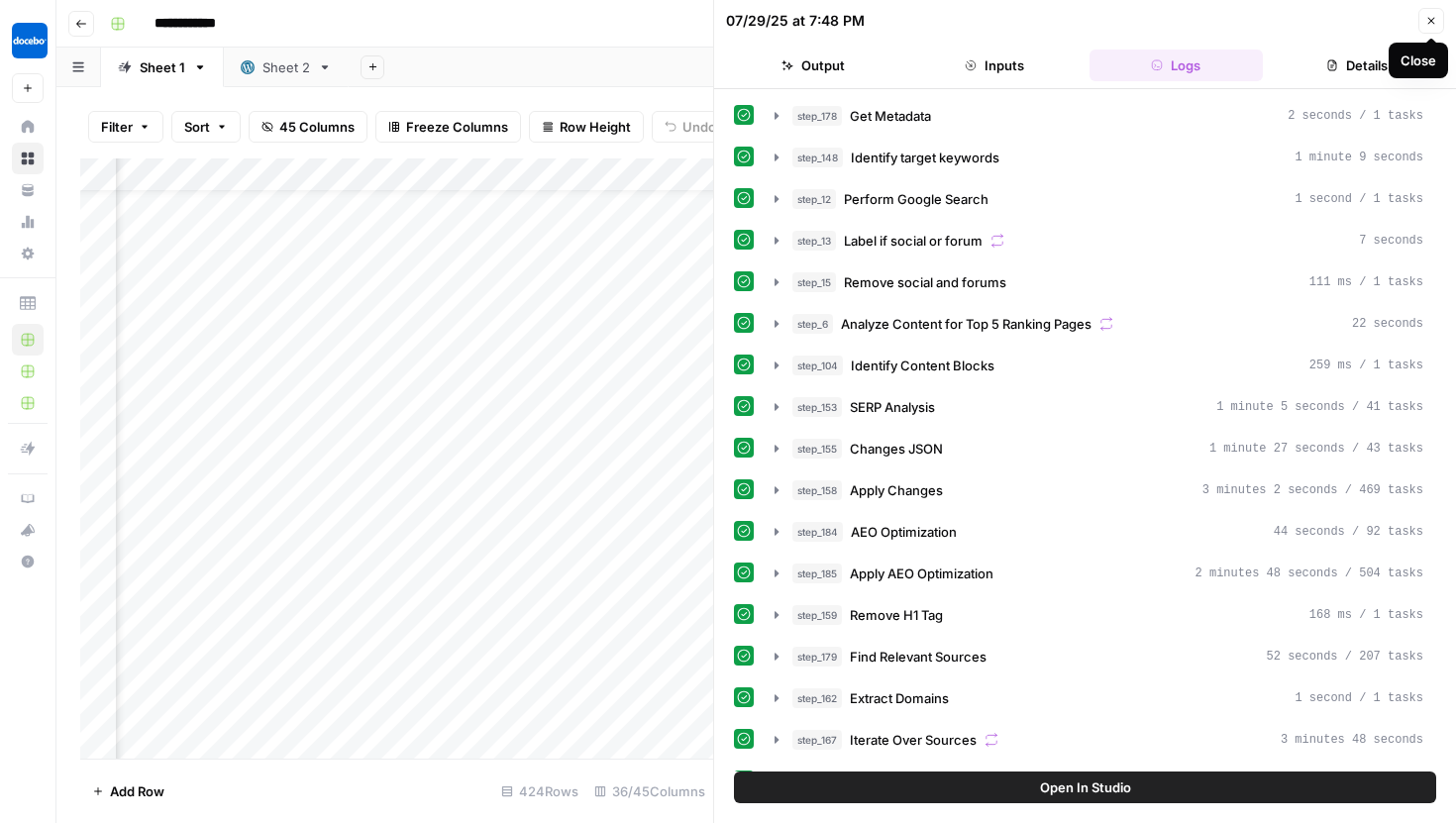 click on "Close" at bounding box center (1431, 21) 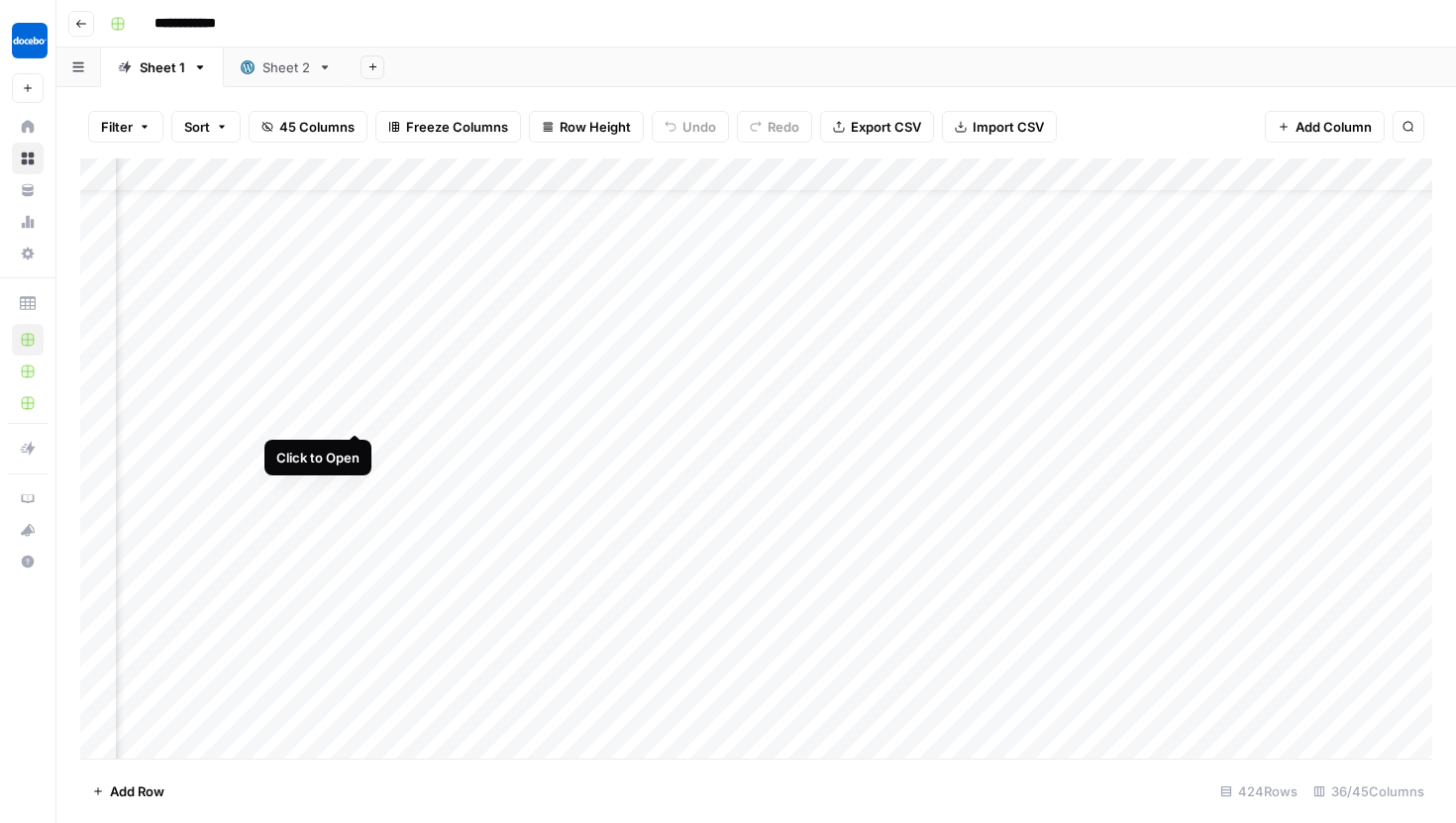 click on "Add Column" at bounding box center [756, 459] 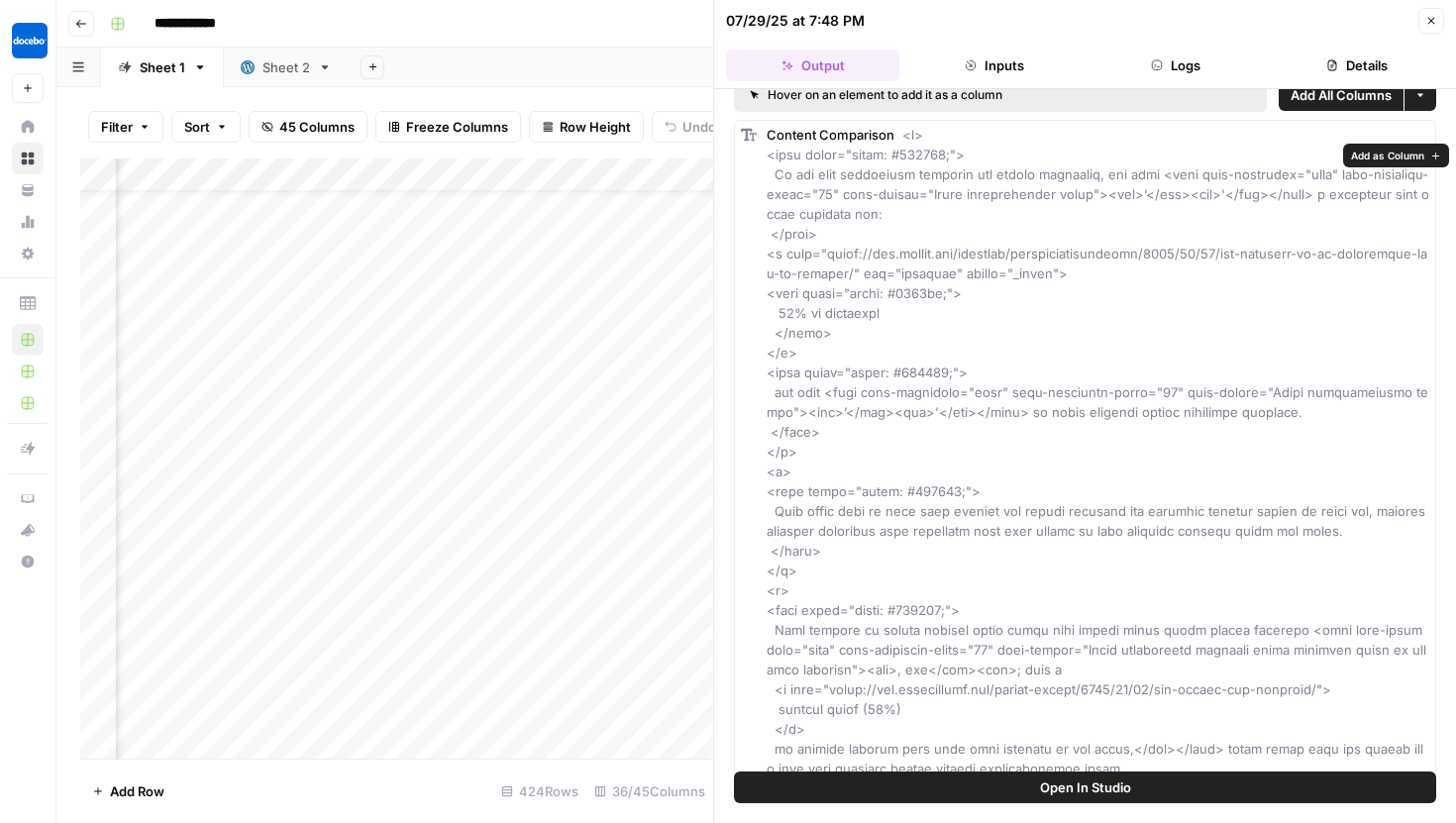 scroll, scrollTop: 0, scrollLeft: 0, axis: both 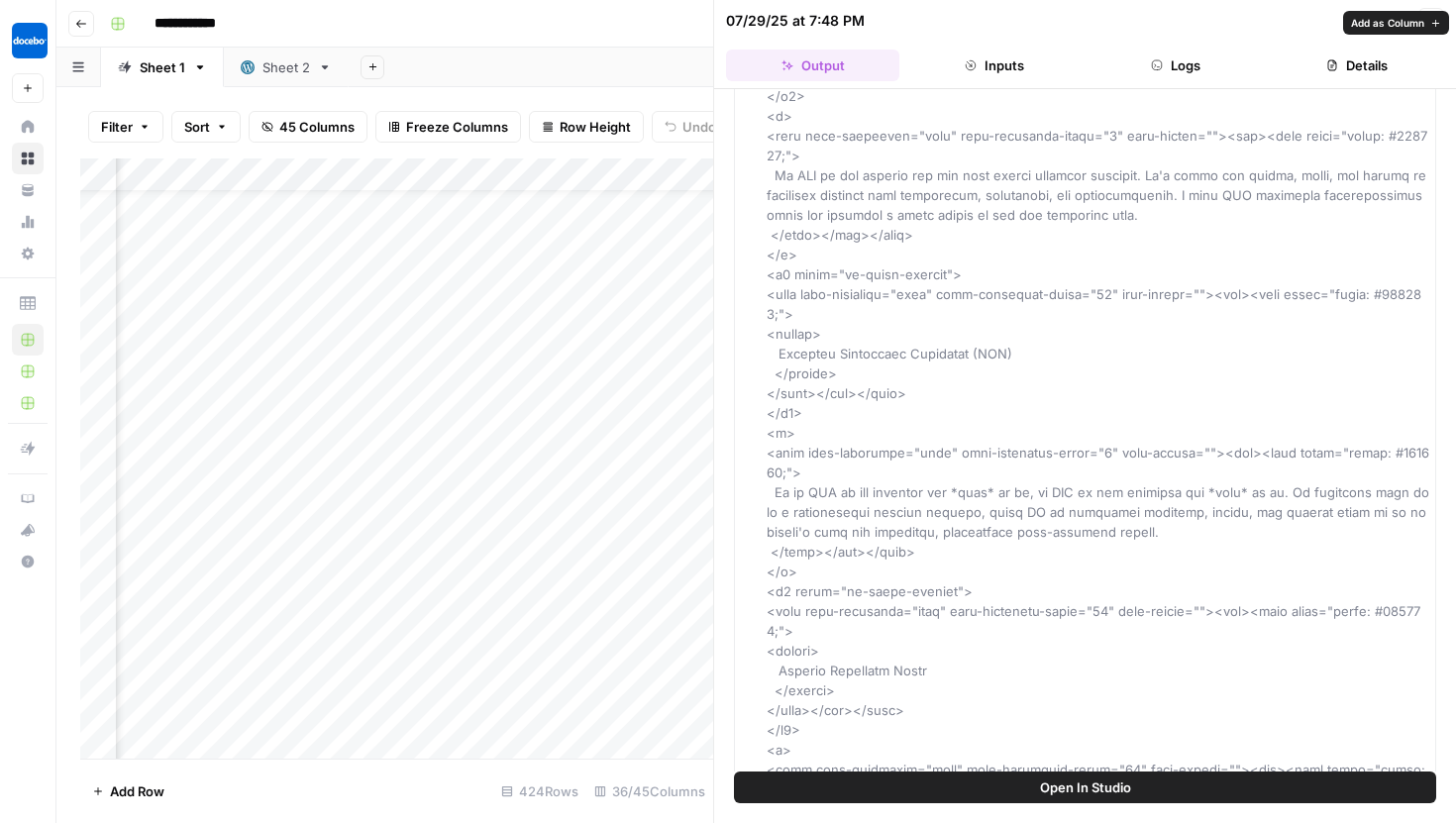 click on "Logs" at bounding box center (1176, 65) 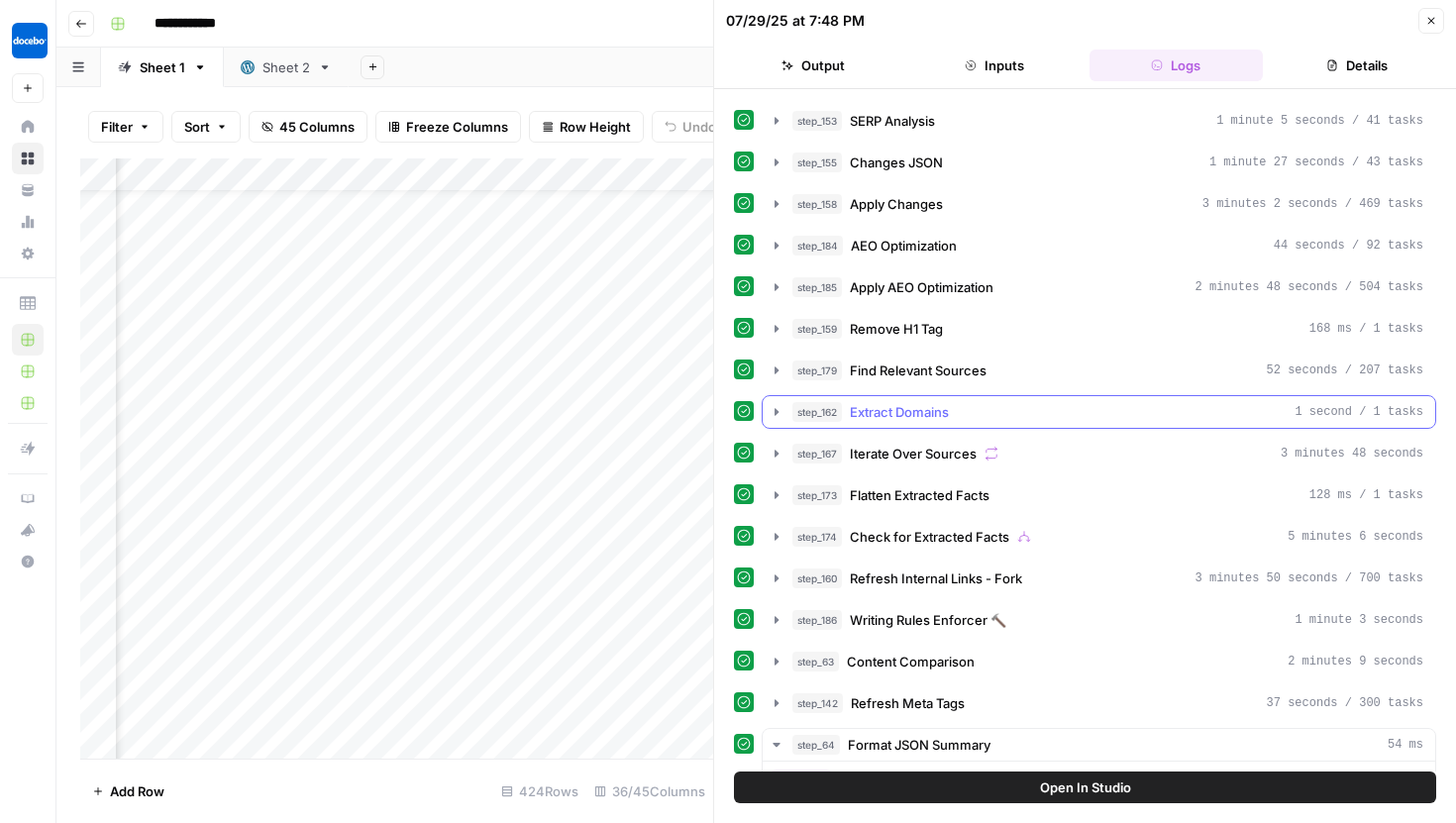 scroll, scrollTop: 782, scrollLeft: 0, axis: vertical 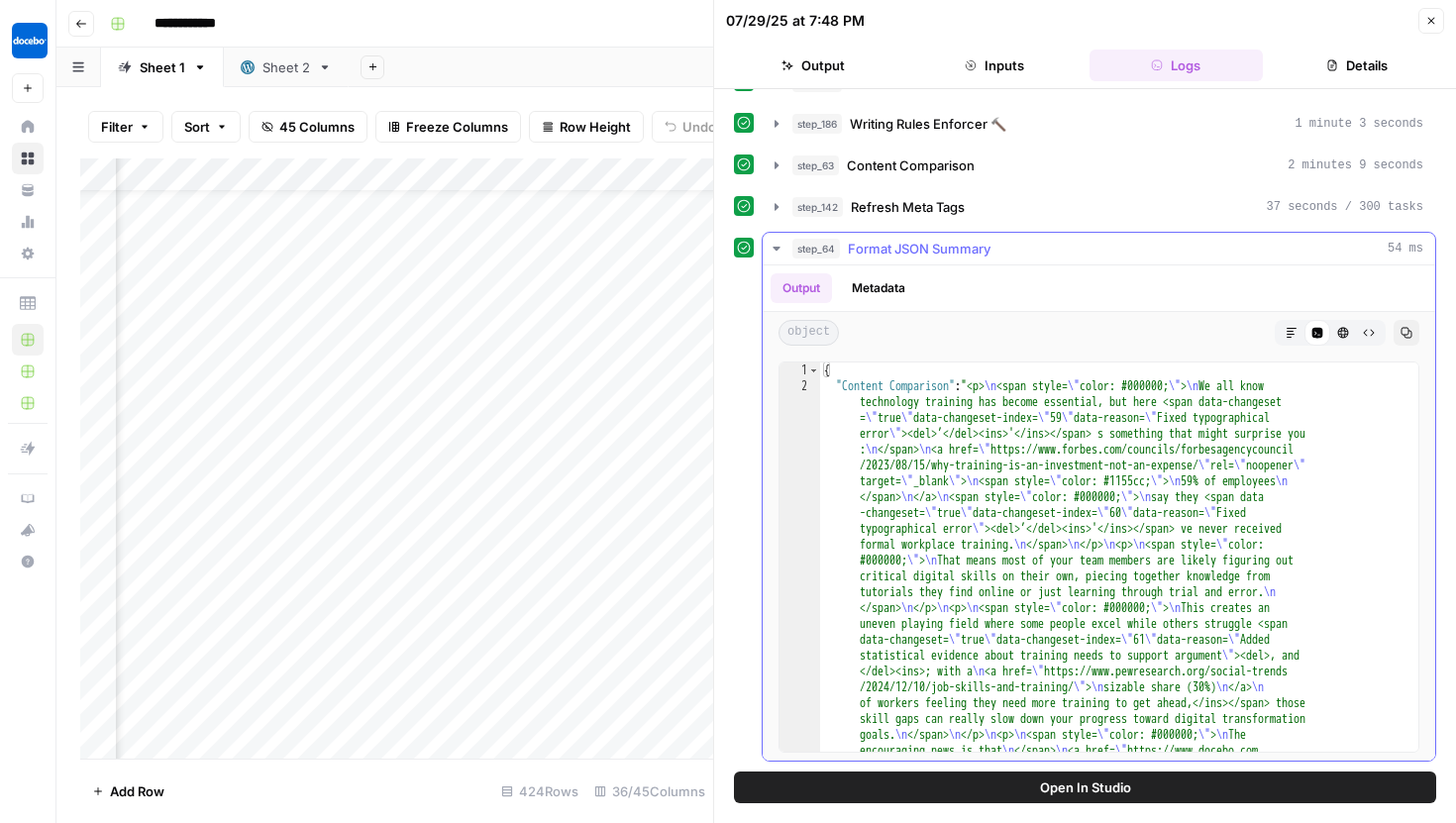 click 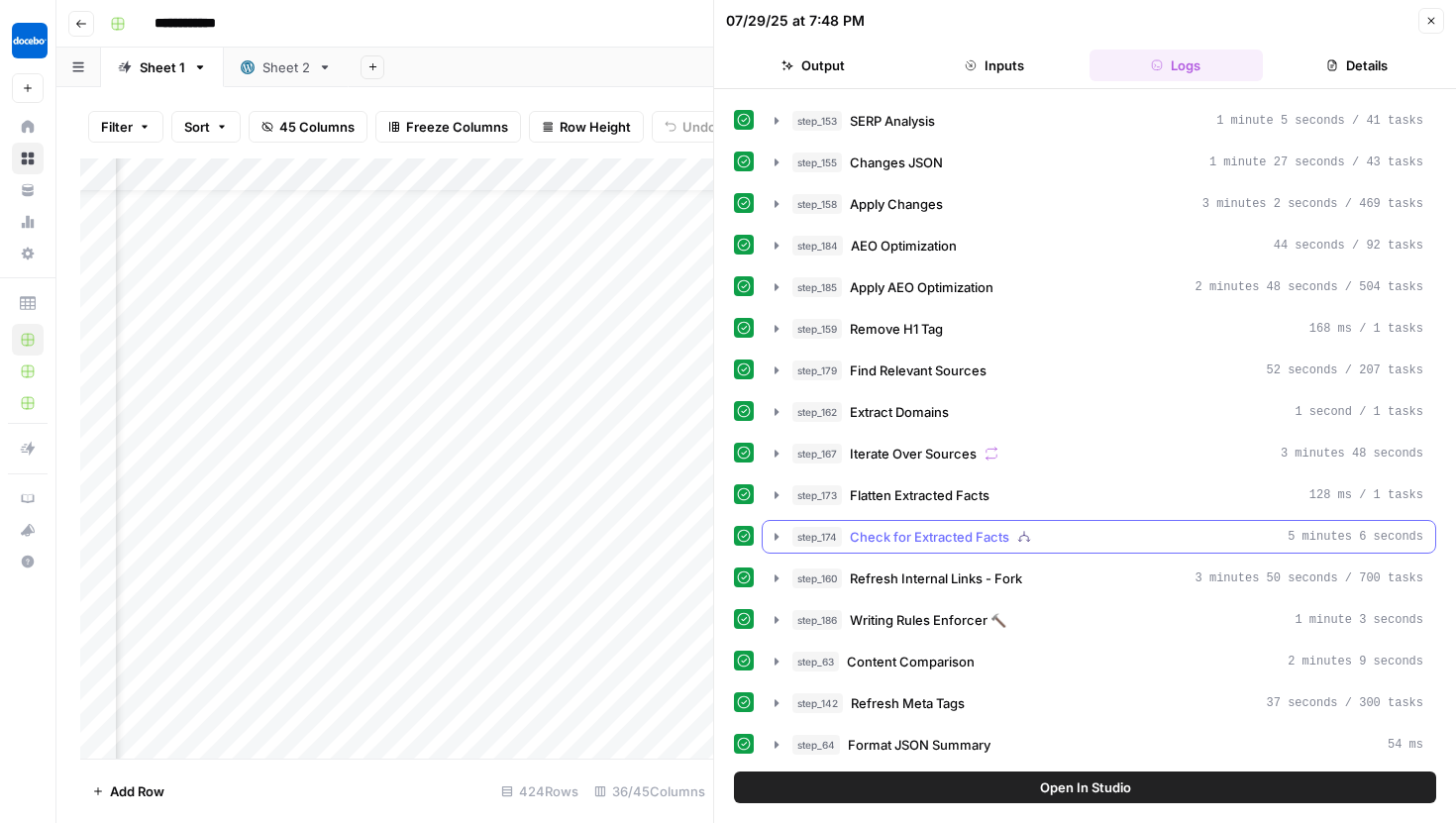 scroll, scrollTop: 0, scrollLeft: 0, axis: both 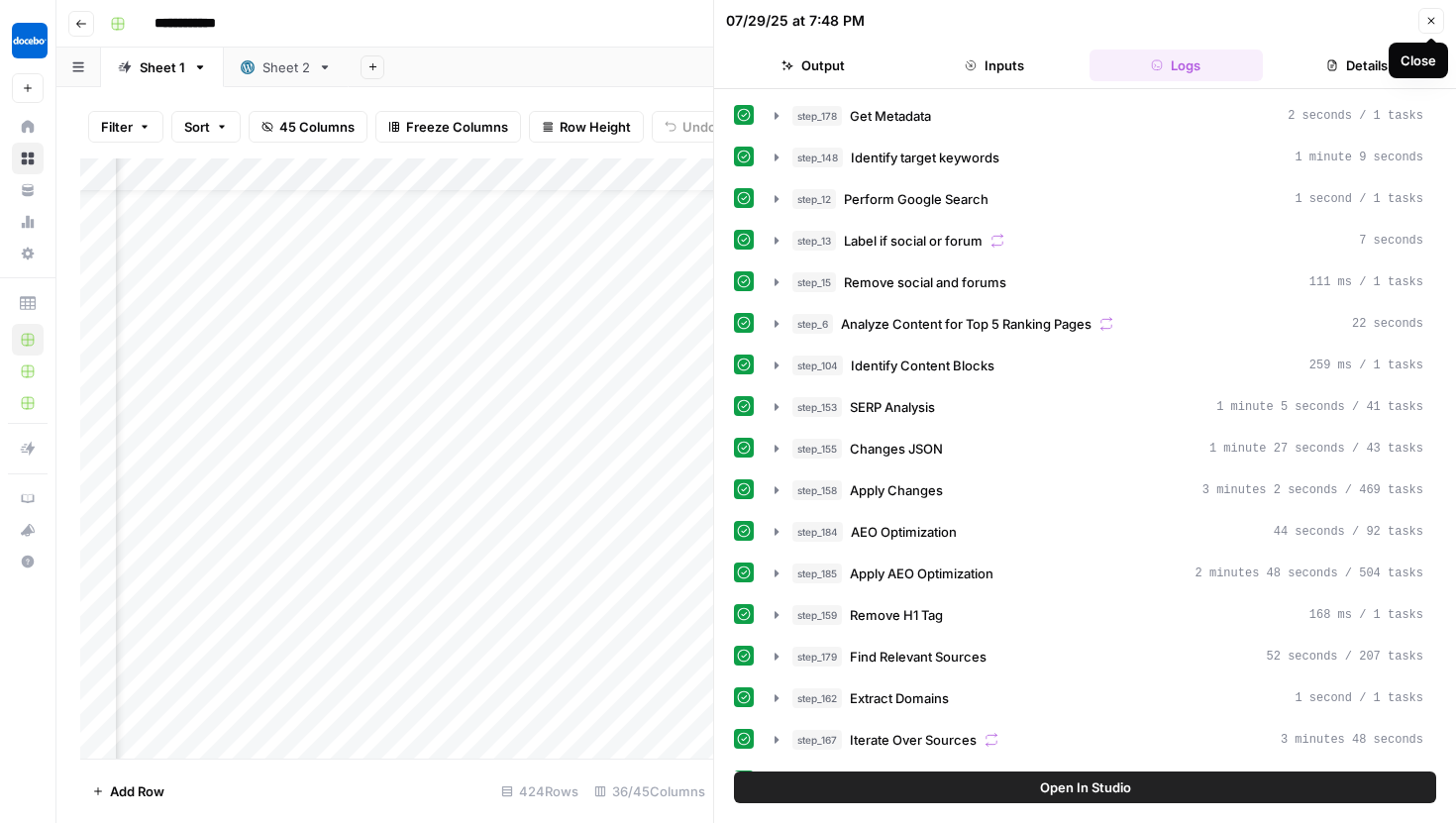 click 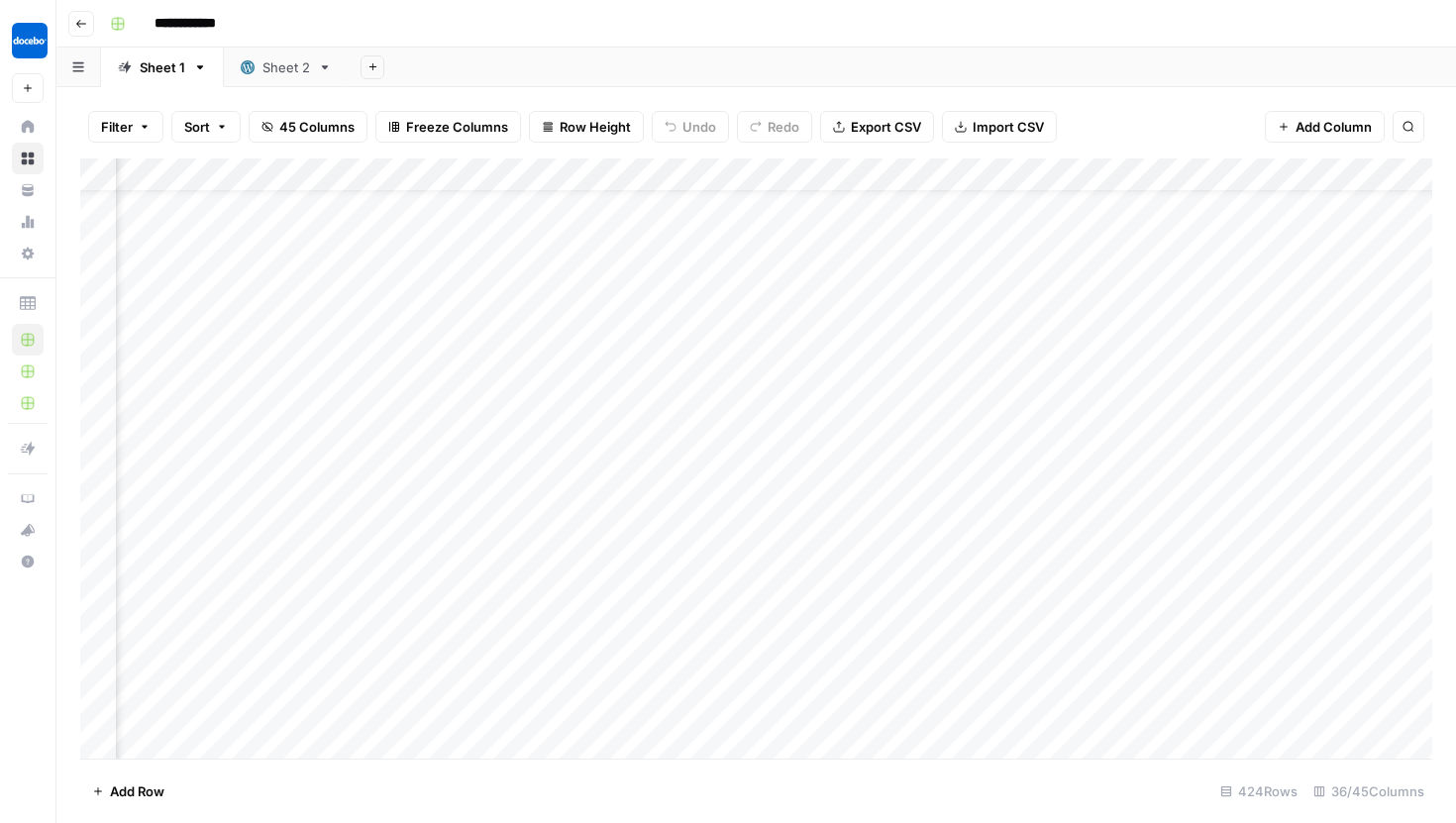 click on "Add Column" at bounding box center (756, 459) 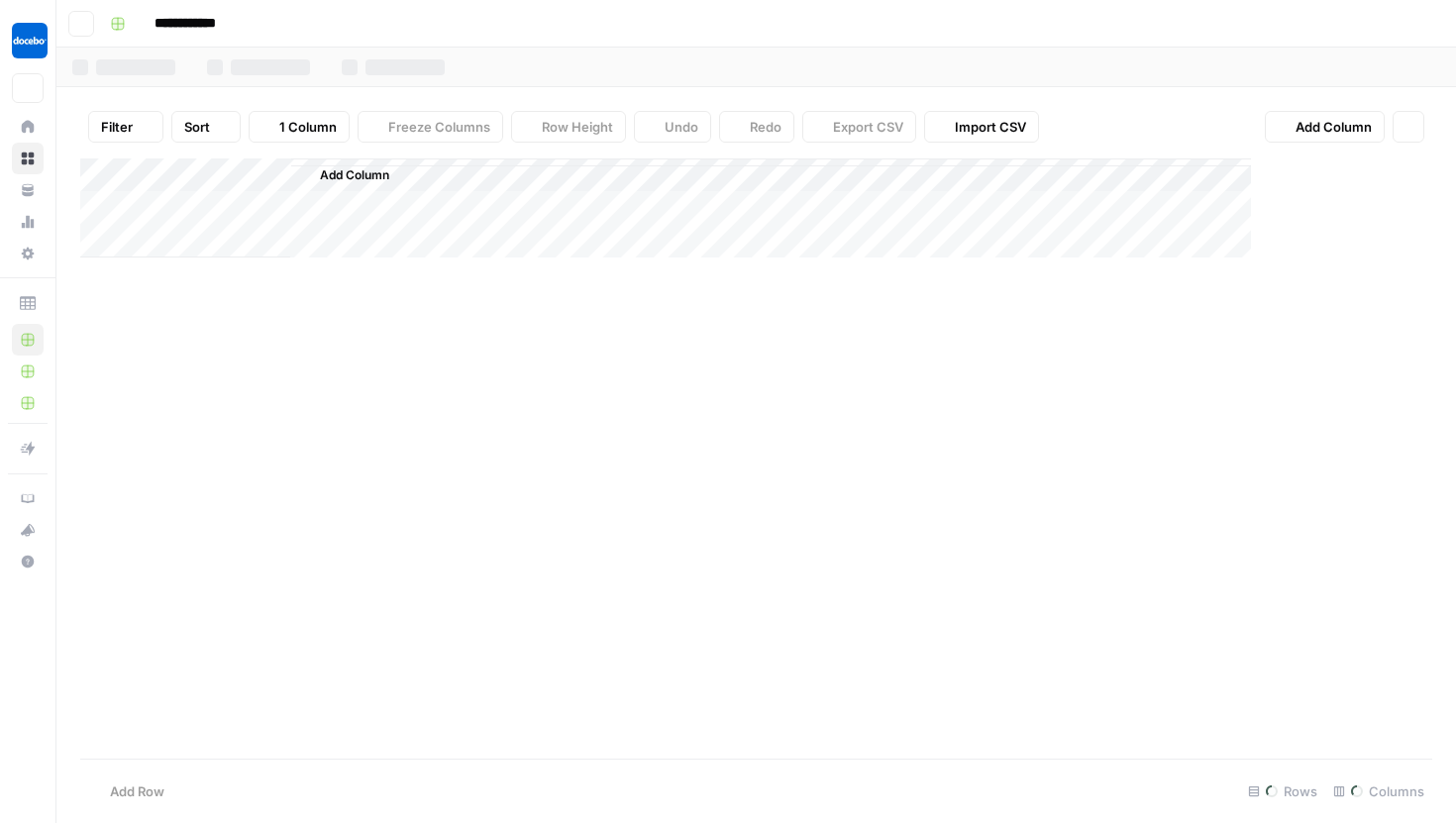 scroll, scrollTop: 0, scrollLeft: 0, axis: both 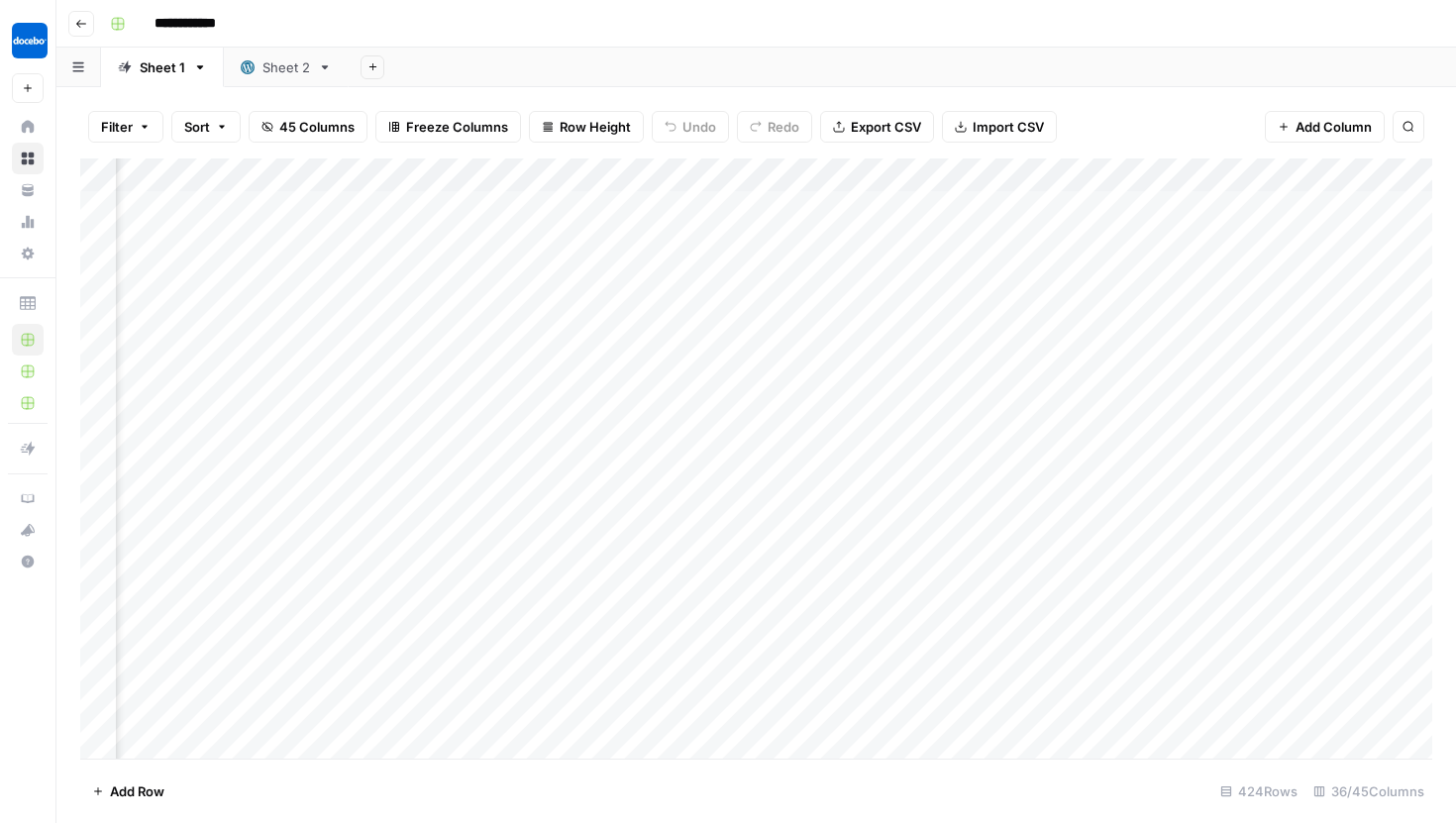 click on "Add Column" at bounding box center [756, 459] 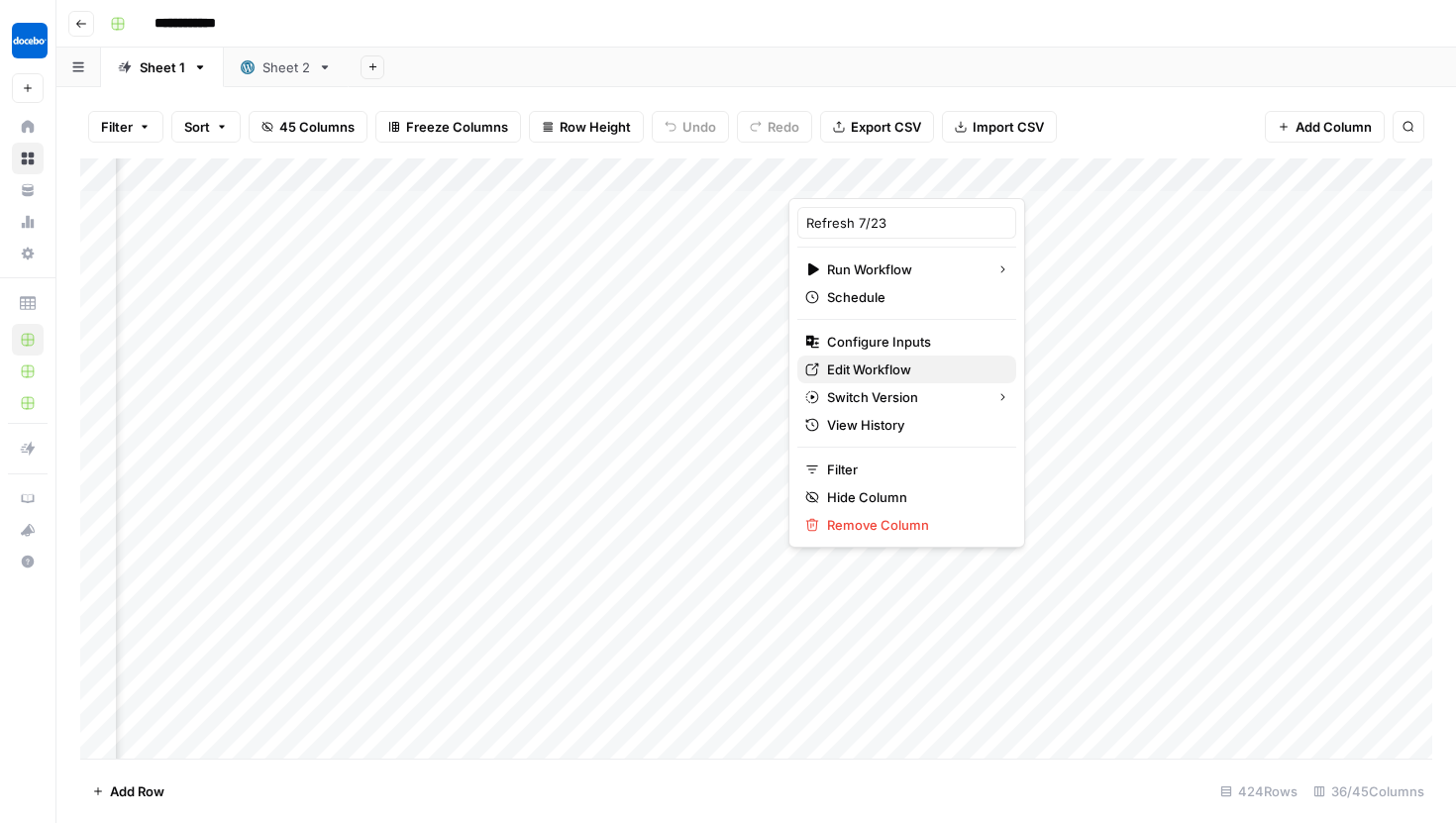click on "Edit Workflow" at bounding box center (913, 369) 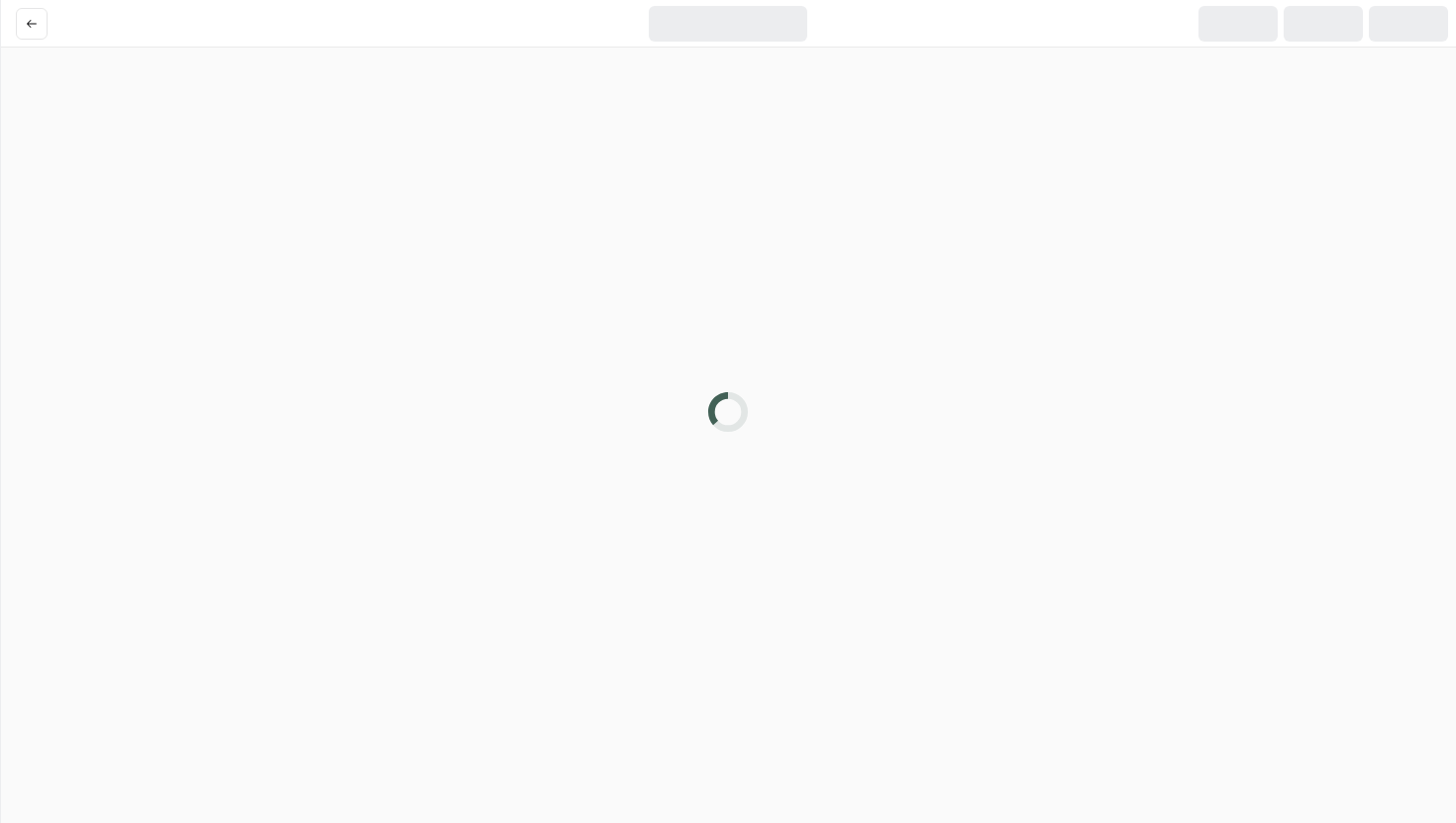 scroll, scrollTop: 0, scrollLeft: 0, axis: both 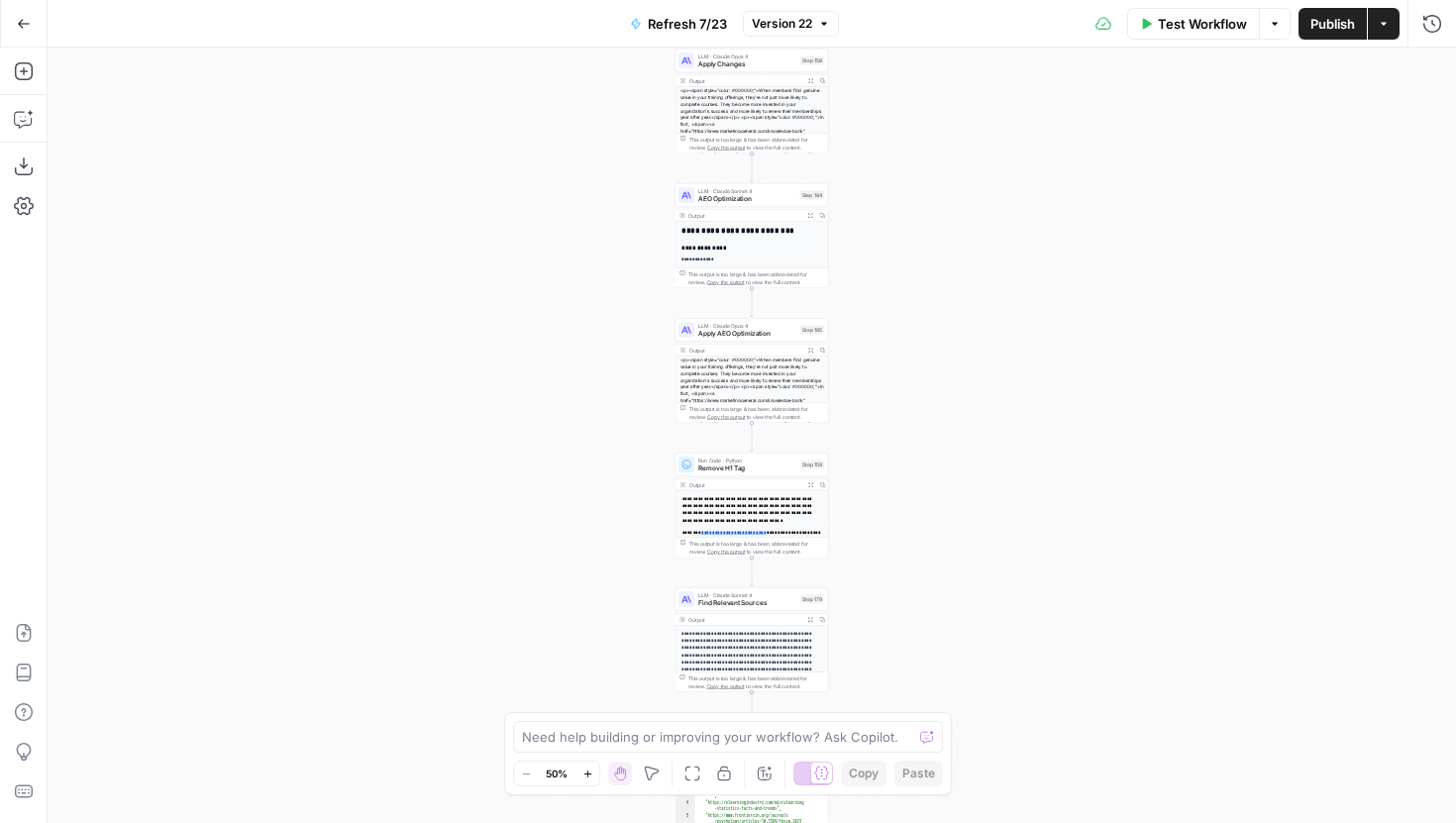 click on "Version 22" at bounding box center [781, 24] 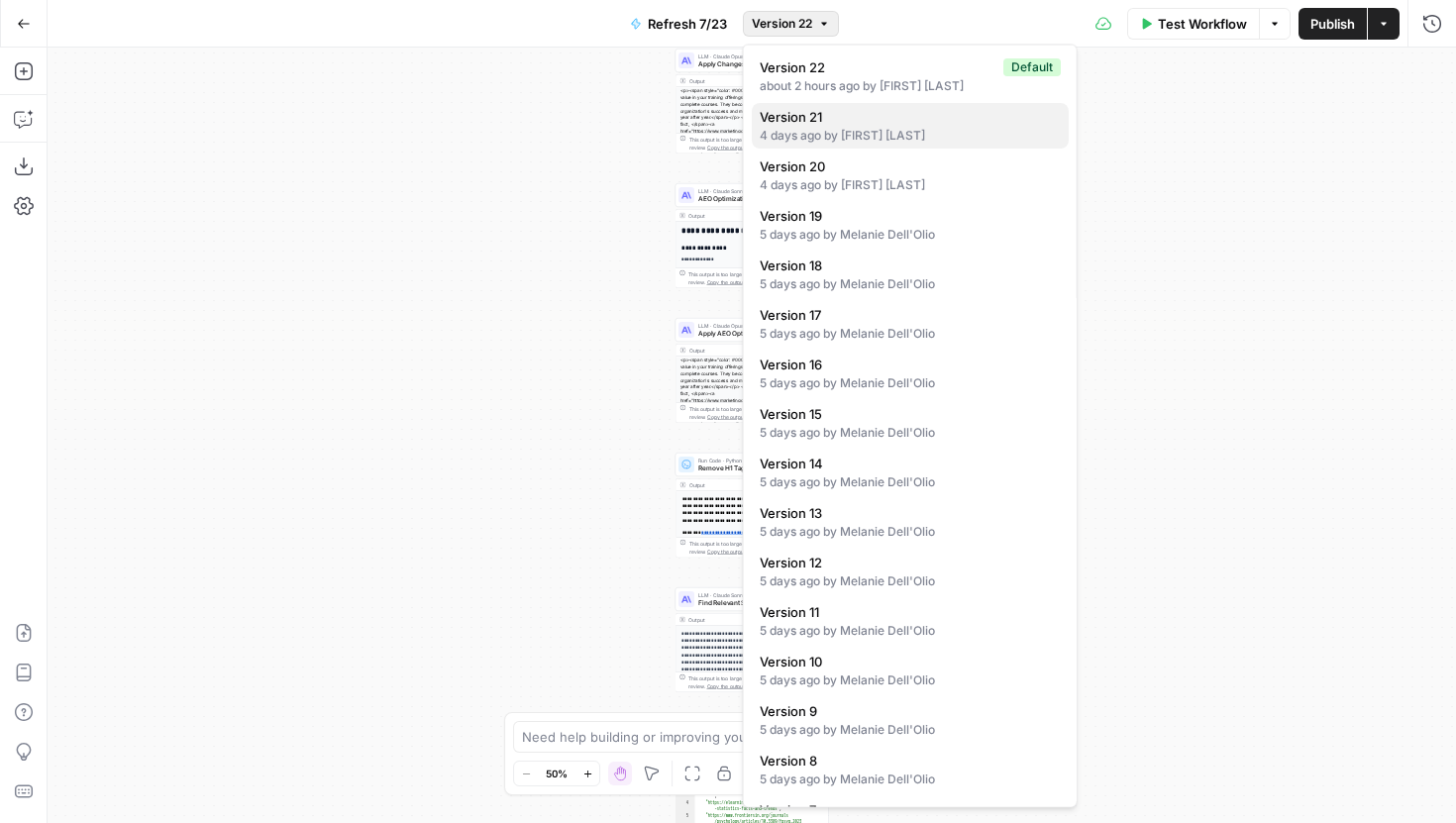 click on "4 days ago
by Melanie Dell'Olio" at bounding box center (910, 136) 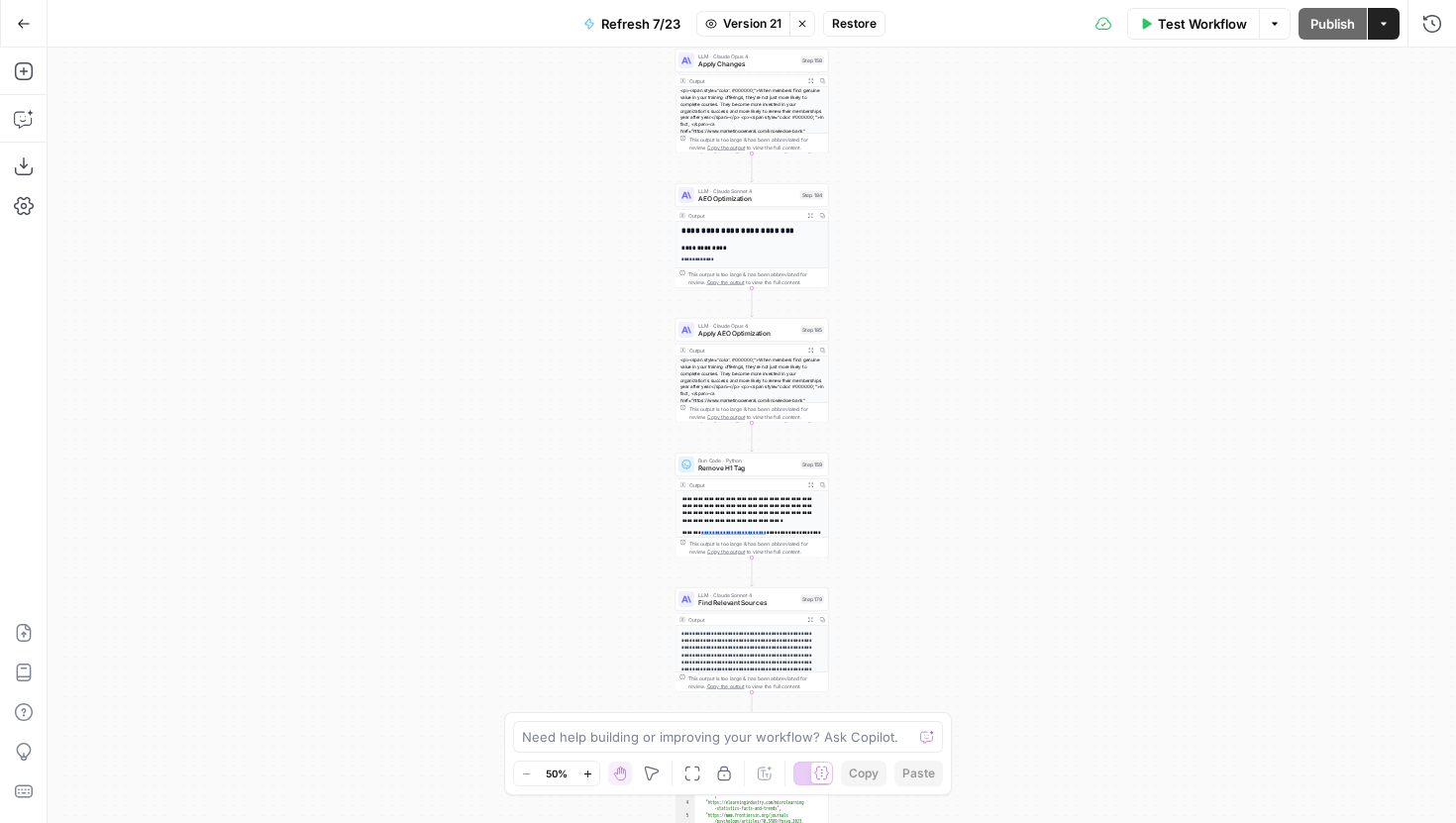 click 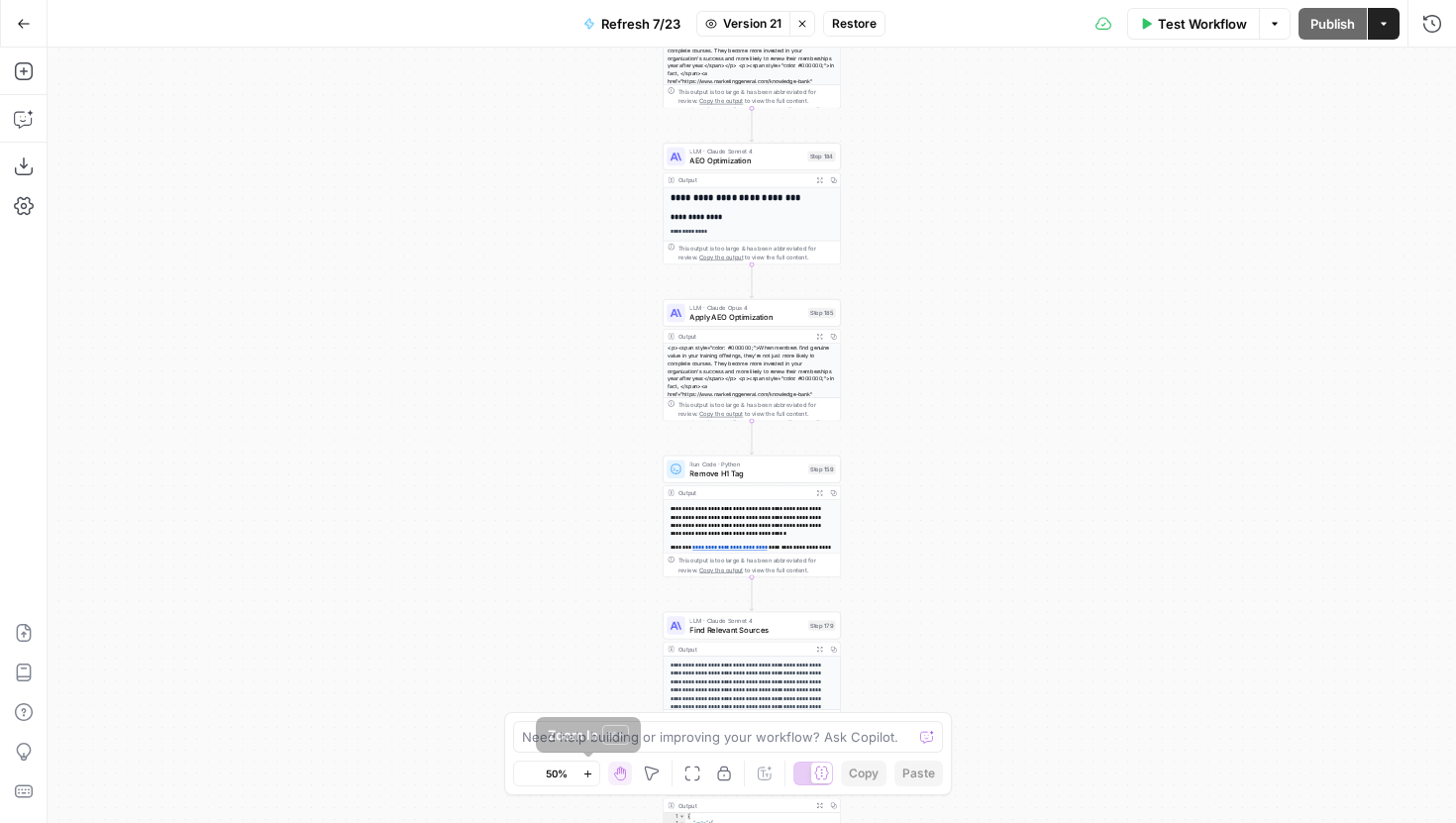 click 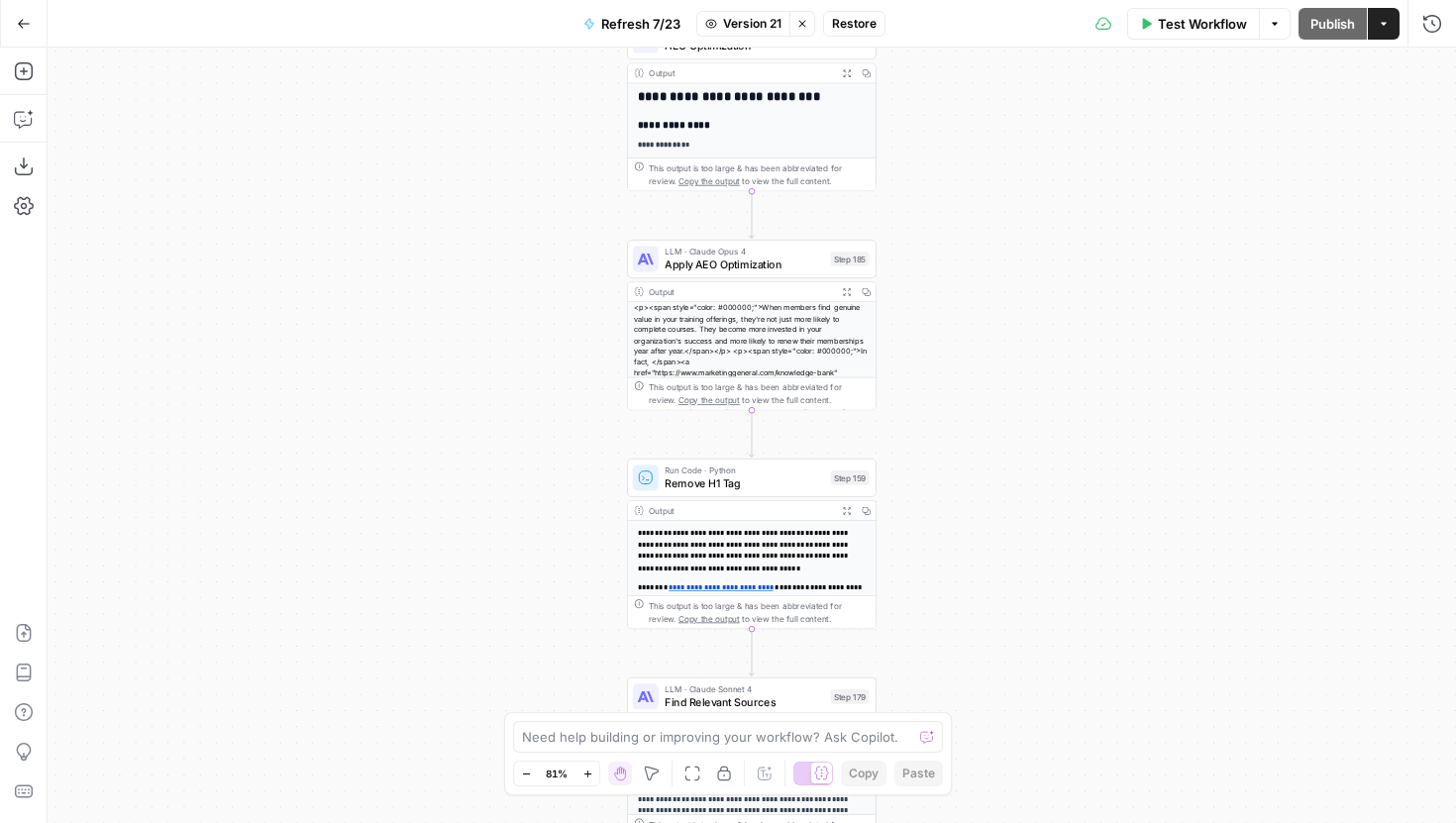 drag, startPoint x: 1032, startPoint y: 669, endPoint x: 1026, endPoint y: 277, distance: 392.04592 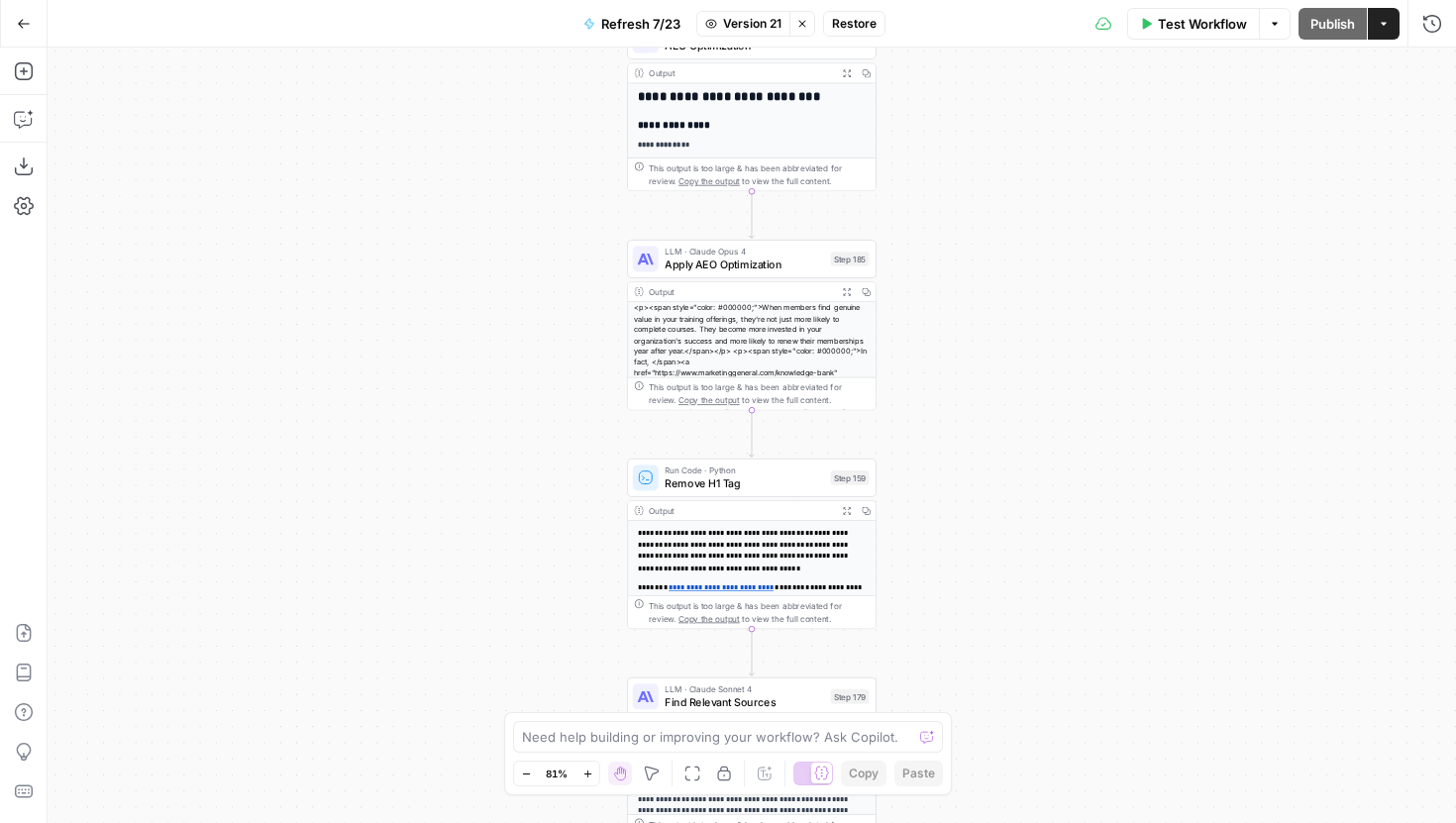 click on "true false false true false true Workflow Set Inputs Inputs Run Code · Python Get Metadata Step 178 Output Expand Output Copy 1 2 3 4 {    "og_title" :  "How to Create Engaging Member         Training Programs That Work" ,    "og_description" :  "How to create engaging         member training programs that drive         retention and participation. Learn proven         strategies to design relevant, accessible         learning." }     XXXXXXXXXXXXXXXXXXXXXXXXXXXXXXXXXXXXXXXXXXXXXXXXXXXXXXXXXXXXXXXXXXXXXXXXXXXXXXXXXXXXXXXXXXXXXXXXXXXXXXXXXXXXXXXXXXXXXXXXXXXXXXXXXXXXXXXXXXXXXXXXXXXXXXXXXXXXXXXXXXXXXXXXXXXXXXXXXXXXXXXXXXXXXXXXXXXXXXXXXXXXXXXXXXXXXXXXXXXXXXXXXXXXXXXXXXXXXXXXXXXXXXXXXXXXXXXXXXXXXXXXXXXXXXXXXXXXXXXXXXXXXXXXXXXXXXXXXXXXXXXXXXXXXXXXXXXXXXXXXXXXXXXXXXXXXXXXXXXXXXXXXXXXXXXXXXXXXXXXXXXXXXXXXXXXXXXXXXXXXXXXXXXXXXXXXXXXXXXXXXXXXXXXXXXXXXXXXXXXXXXXXXXXXXXXXXXXXXXXXXXXXXXXXXXXXXXXXXXXXXXXXXXXXXXXXXXXXXXXXXXXXXXXXXXXXXXXXXXXXXXXXXXXXXXX Power Agent Identify target keywords 1" at bounding box center (752, 435) 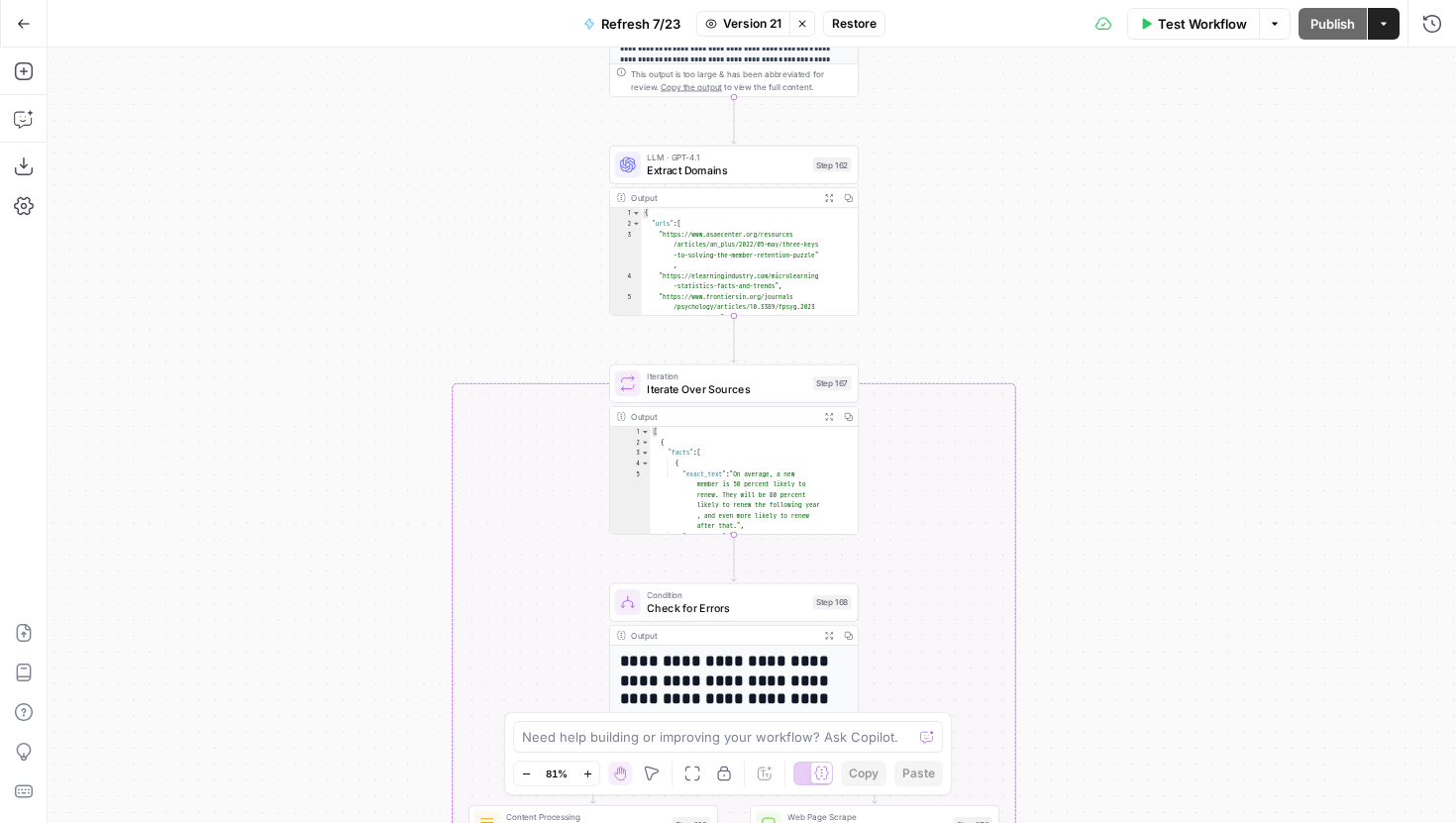 drag, startPoint x: 997, startPoint y: 371, endPoint x: 990, endPoint y: 158, distance: 213.11499 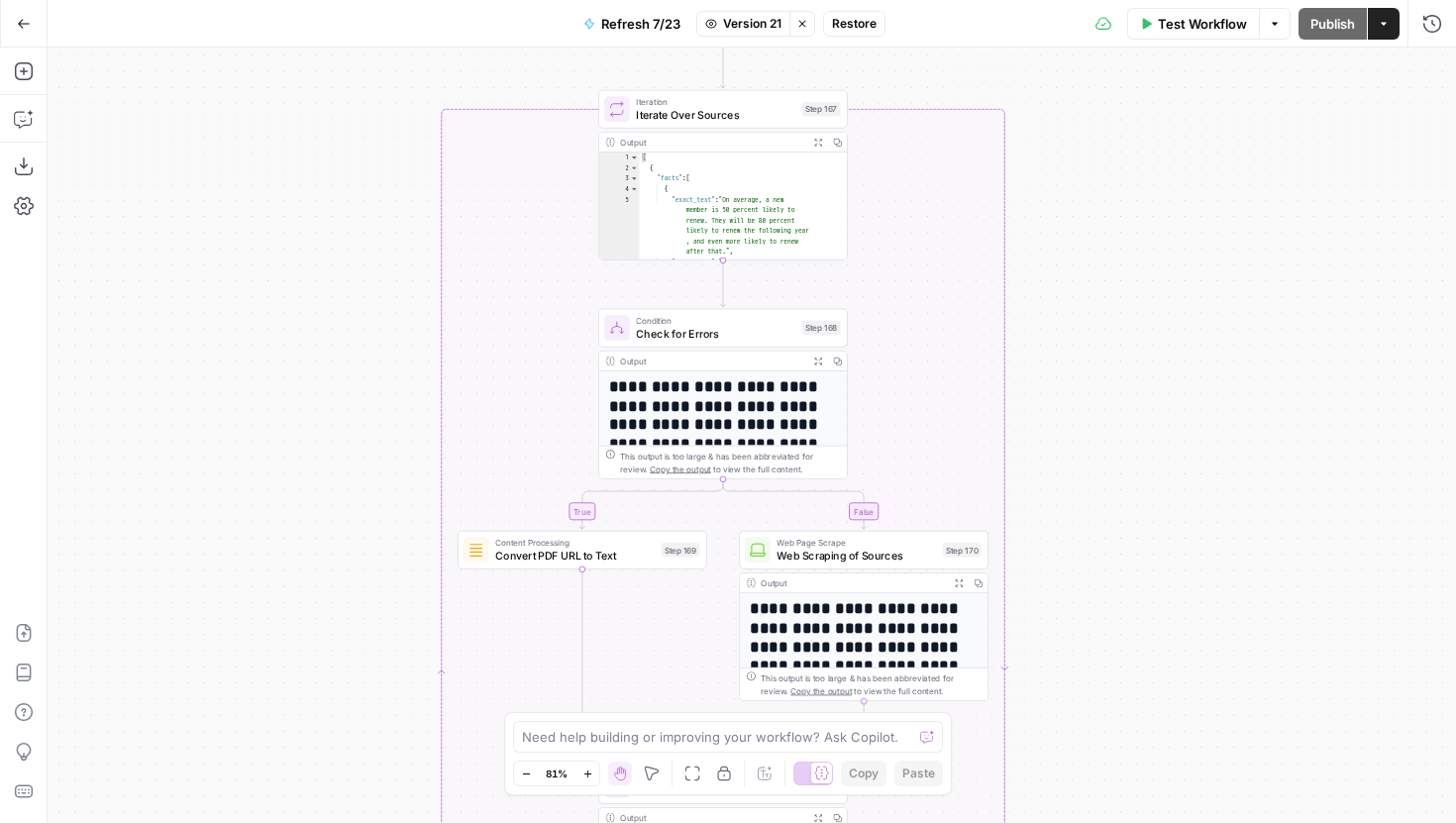 drag, startPoint x: 1121, startPoint y: 331, endPoint x: 1114, endPoint y: 204, distance: 127.19277 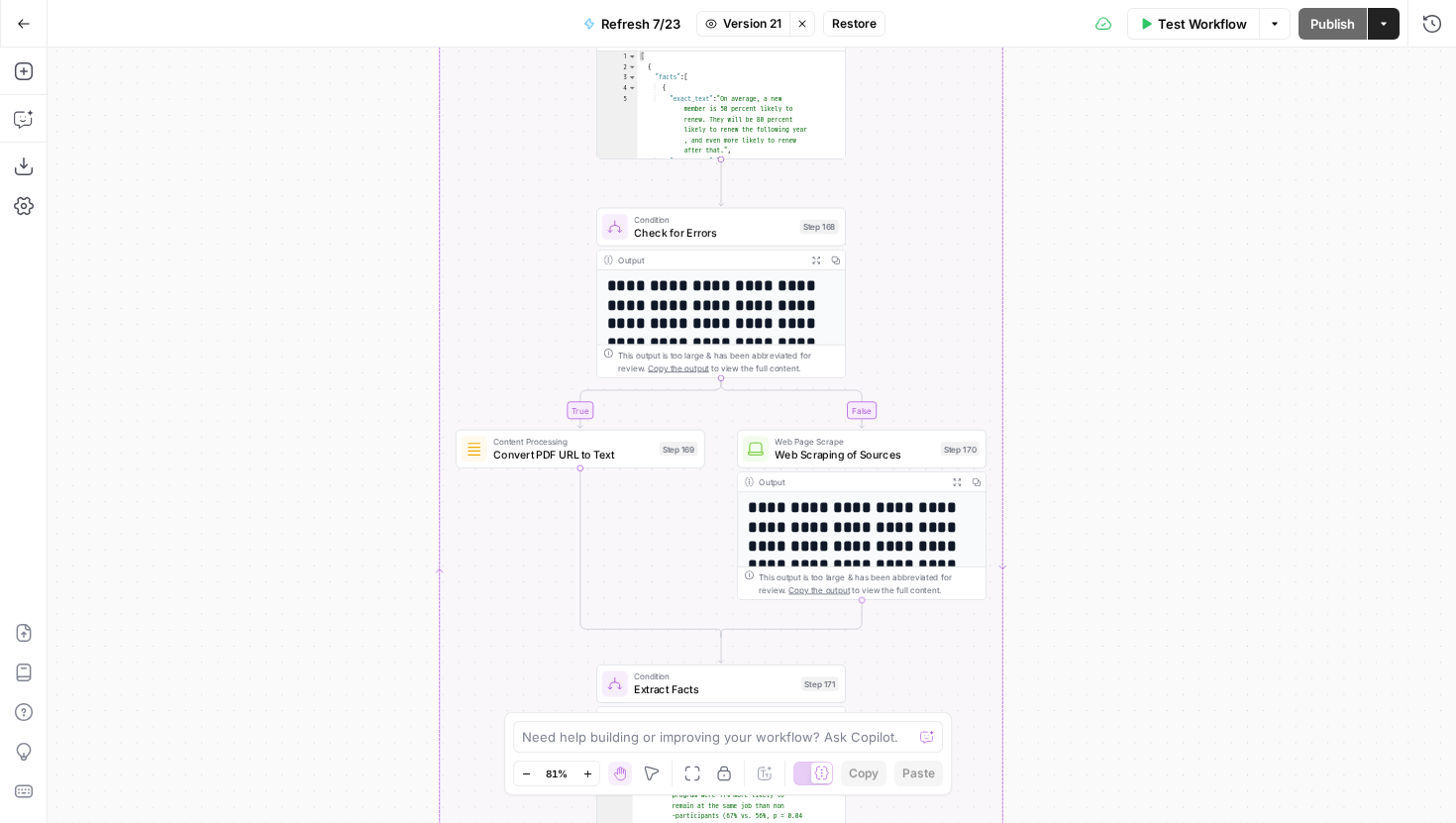 drag, startPoint x: 1138, startPoint y: 293, endPoint x: 1118, endPoint y: 46, distance: 247.80839 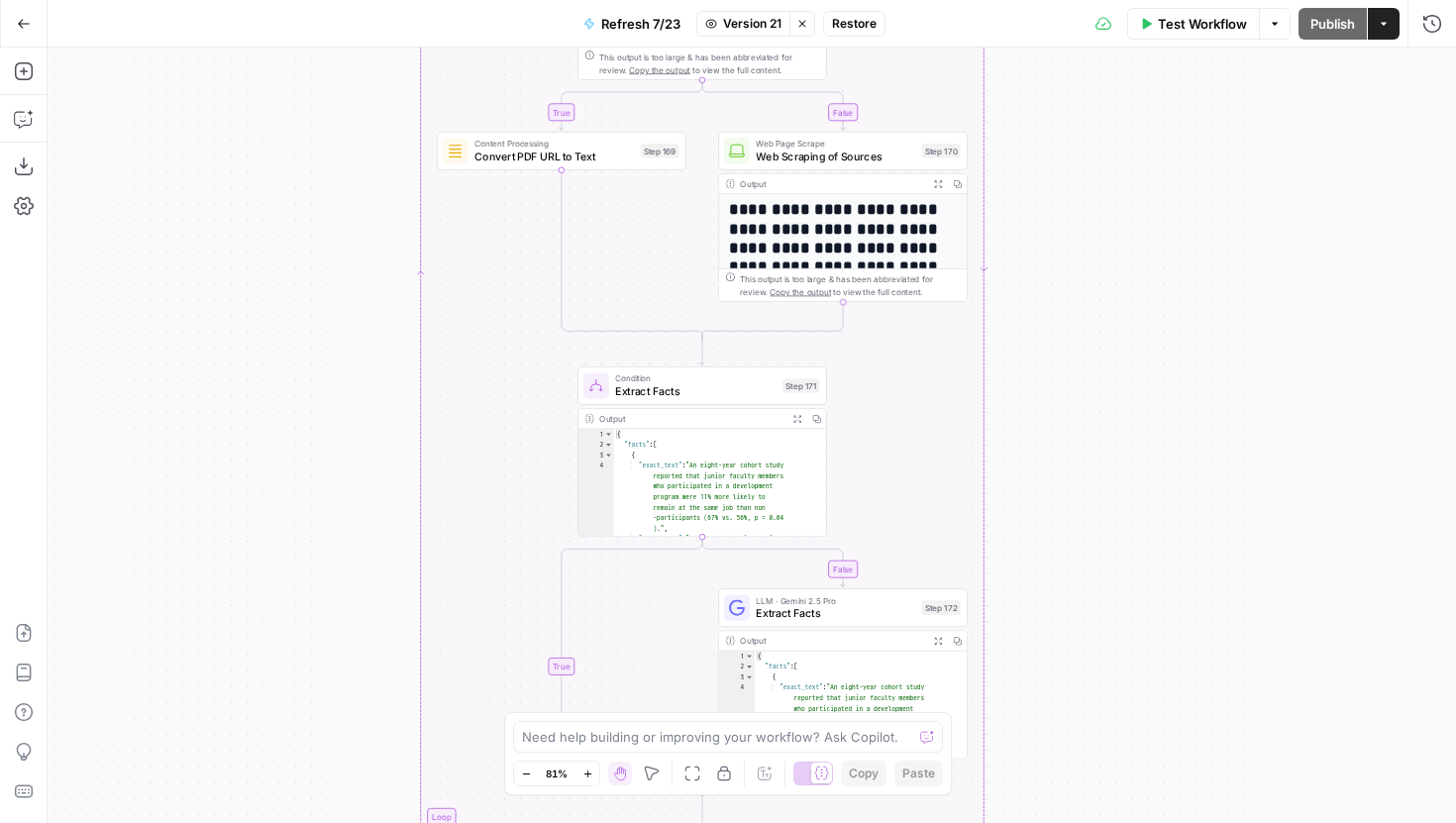 drag, startPoint x: 1083, startPoint y: 299, endPoint x: 1083, endPoint y: 68, distance: 231 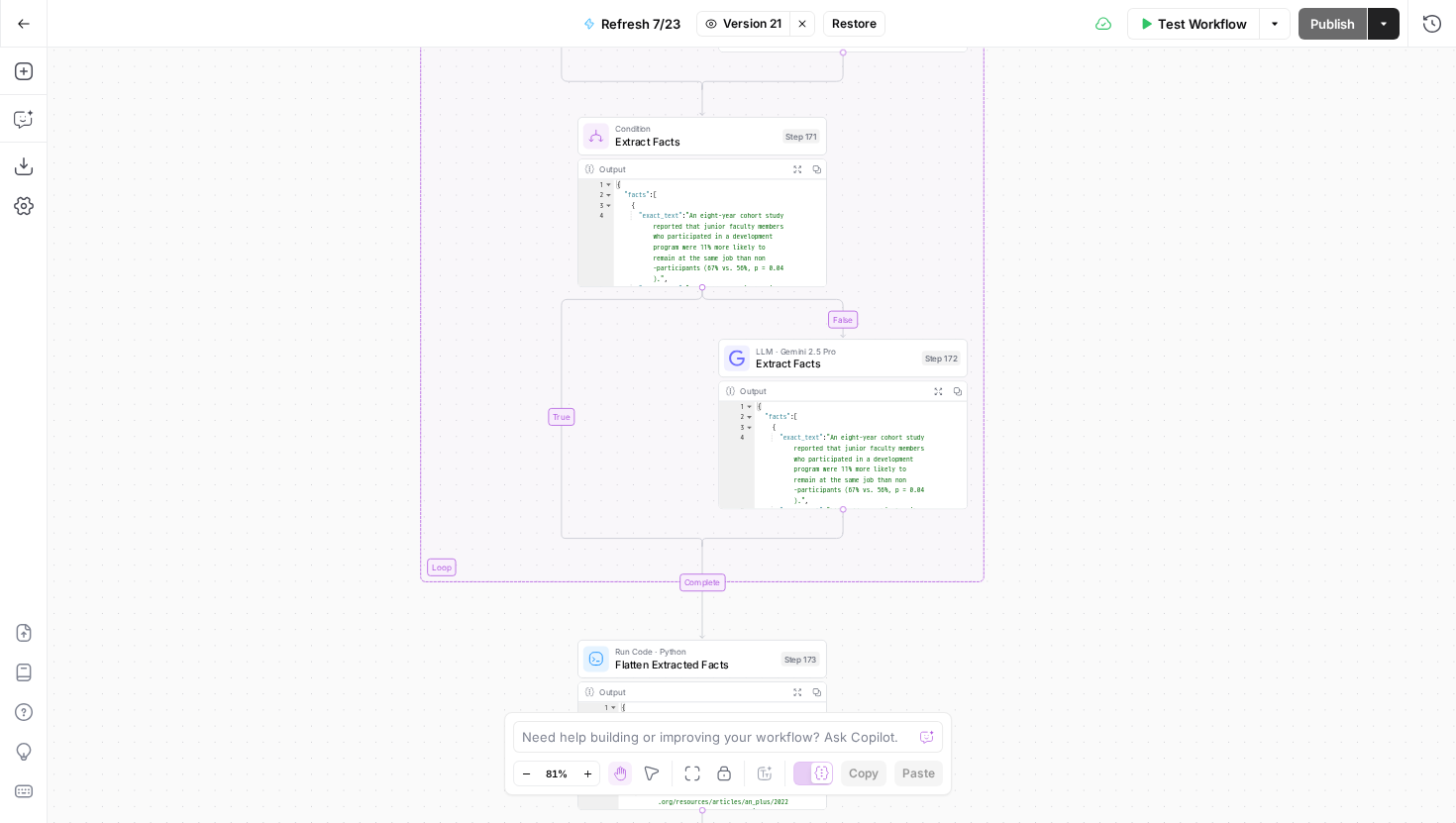 drag, startPoint x: 1108, startPoint y: 563, endPoint x: 1094, endPoint y: 299, distance: 264.37095 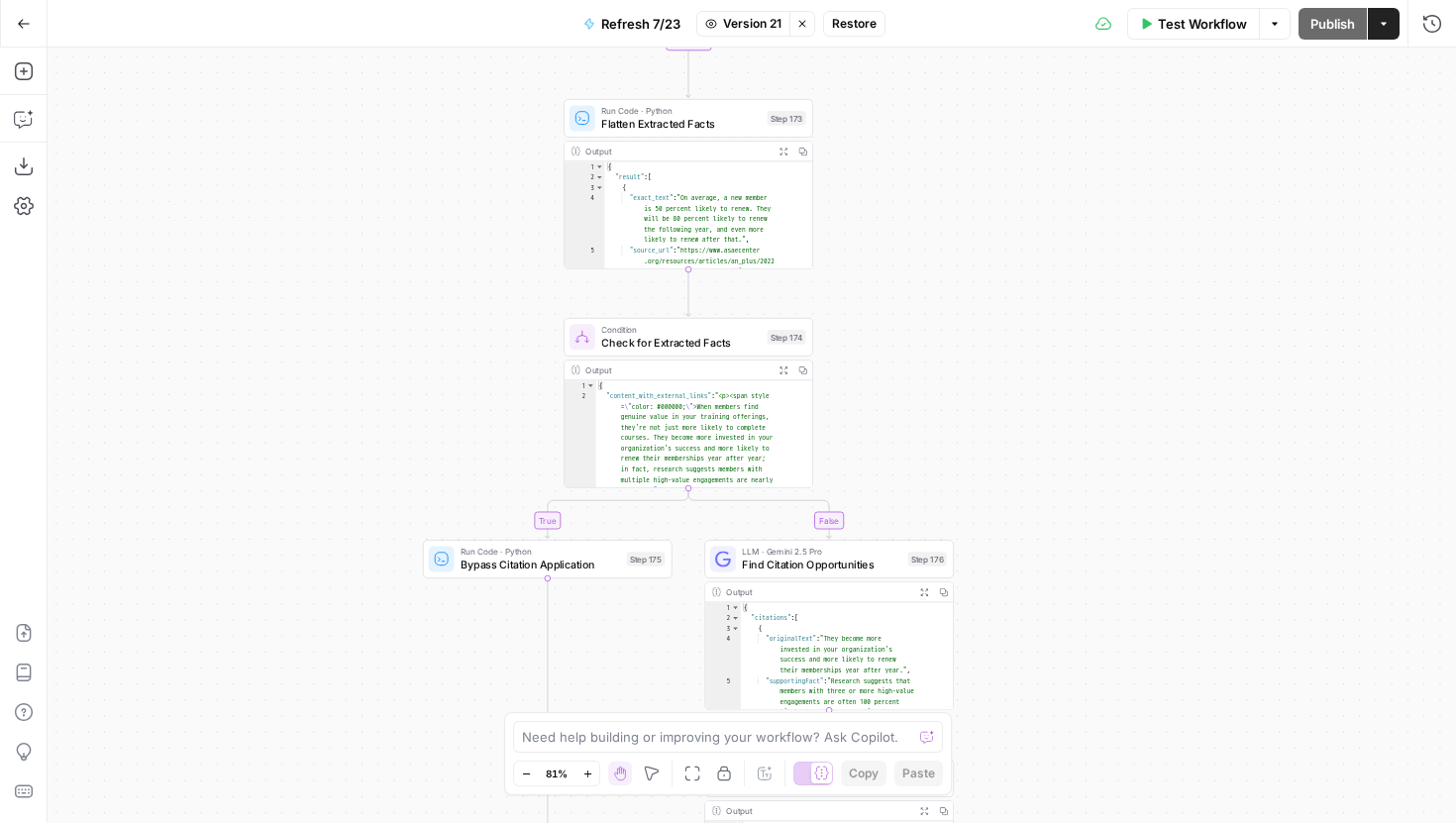 drag, startPoint x: 1128, startPoint y: 603, endPoint x: 1128, endPoint y: 349, distance: 254 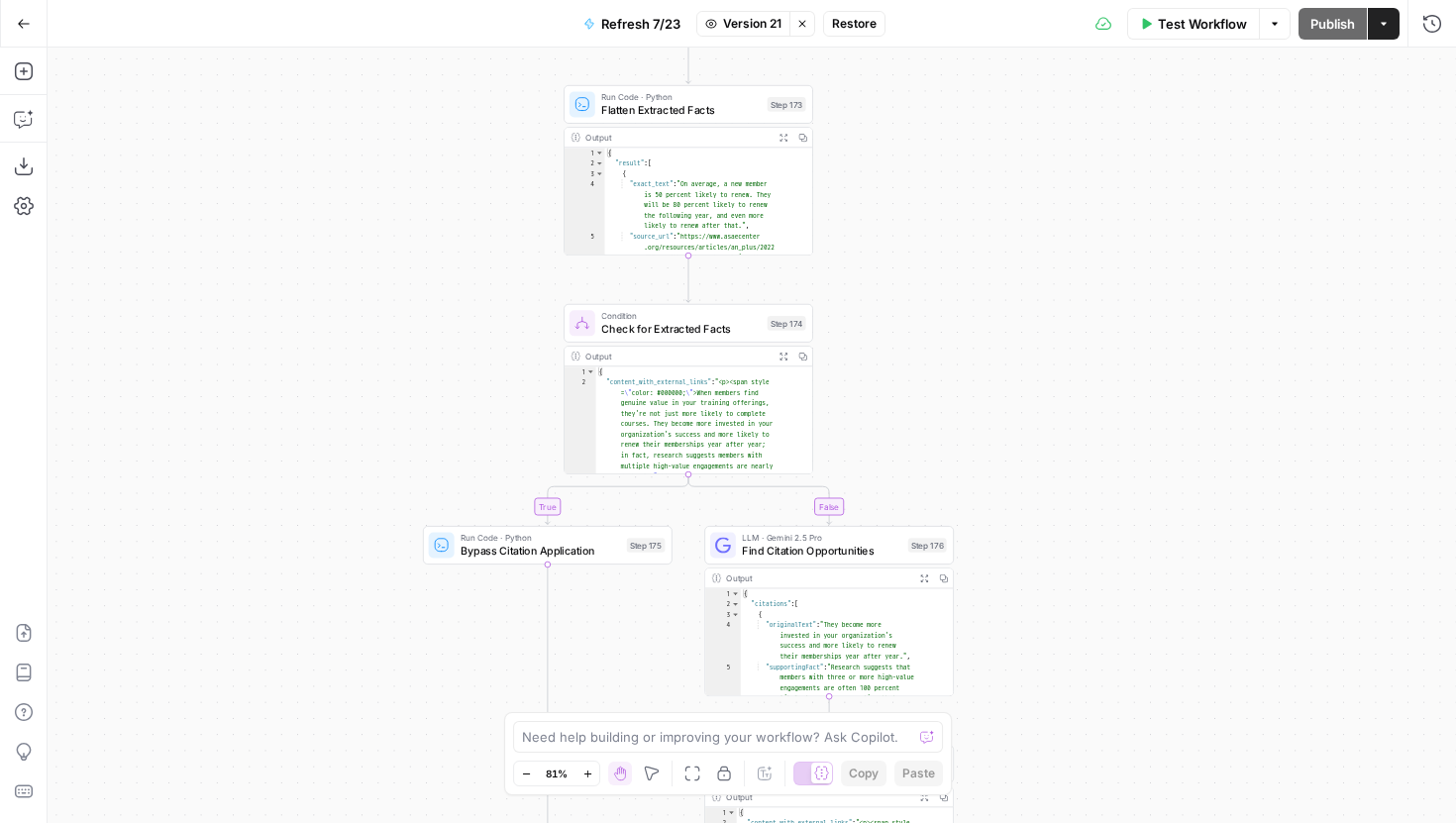 click on "Version 21" at bounding box center (752, 24) 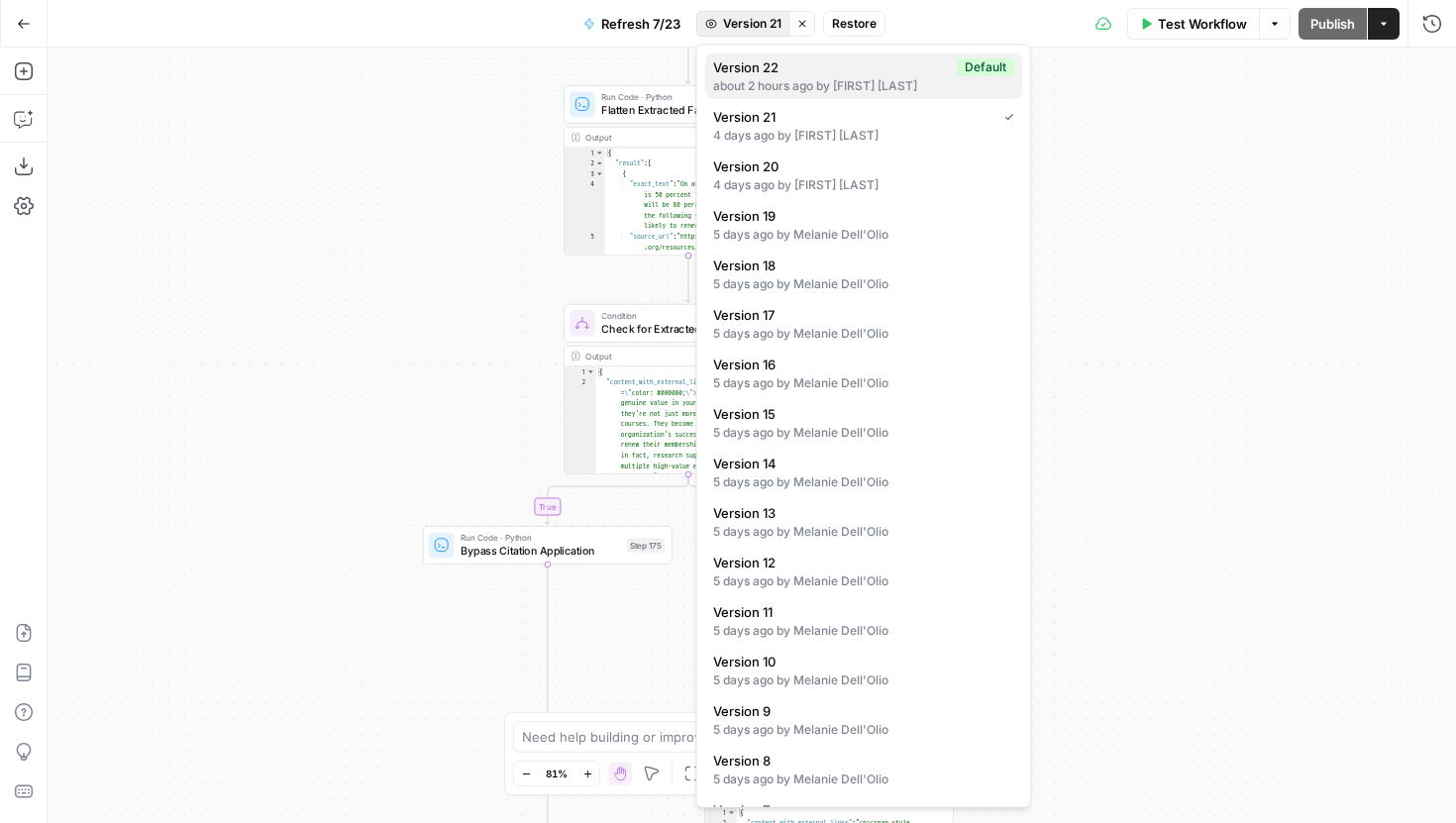 click on "about 2 hours ago
by Joel Fazecas" at bounding box center (864, 86) 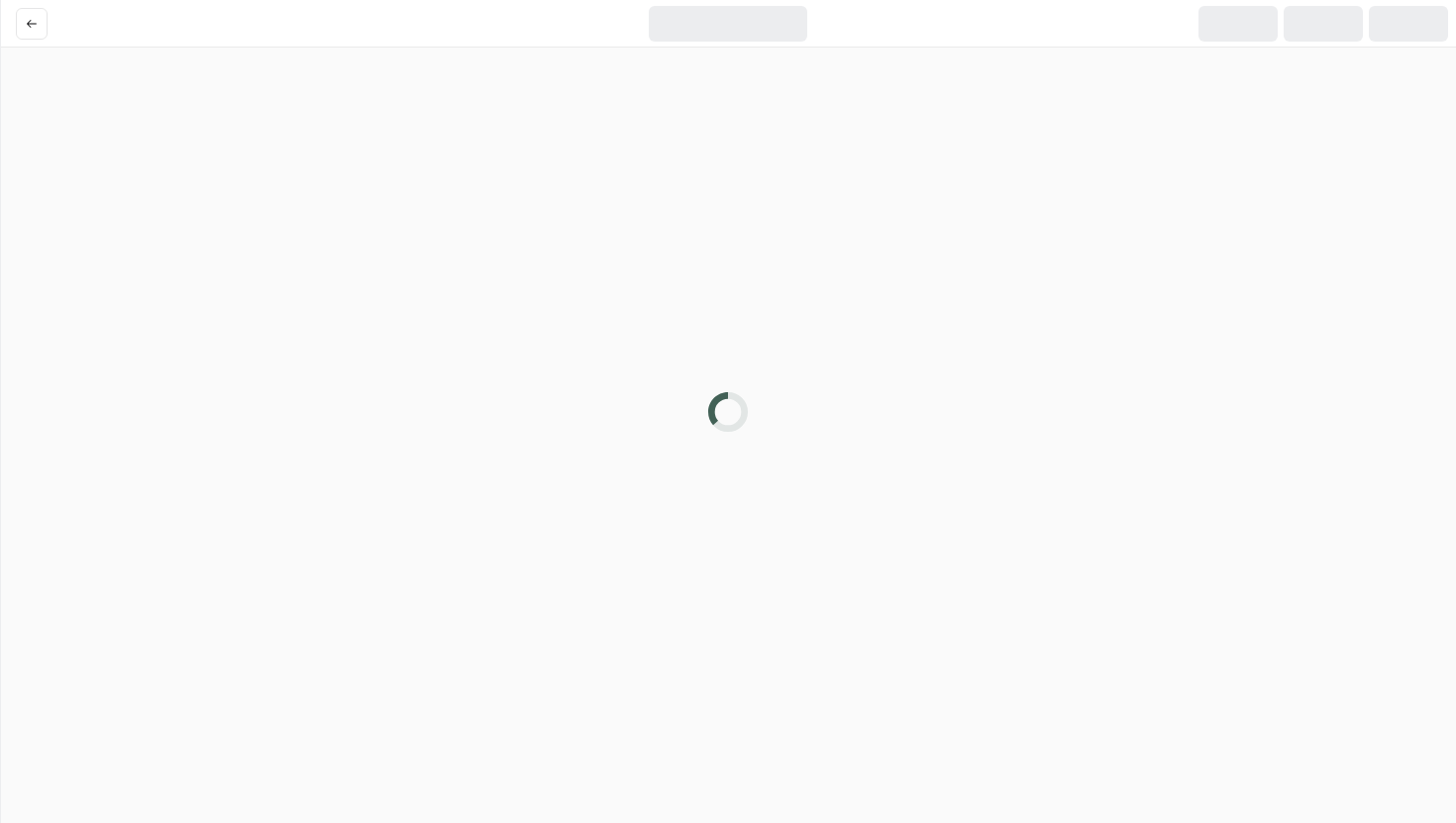 scroll, scrollTop: 0, scrollLeft: 0, axis: both 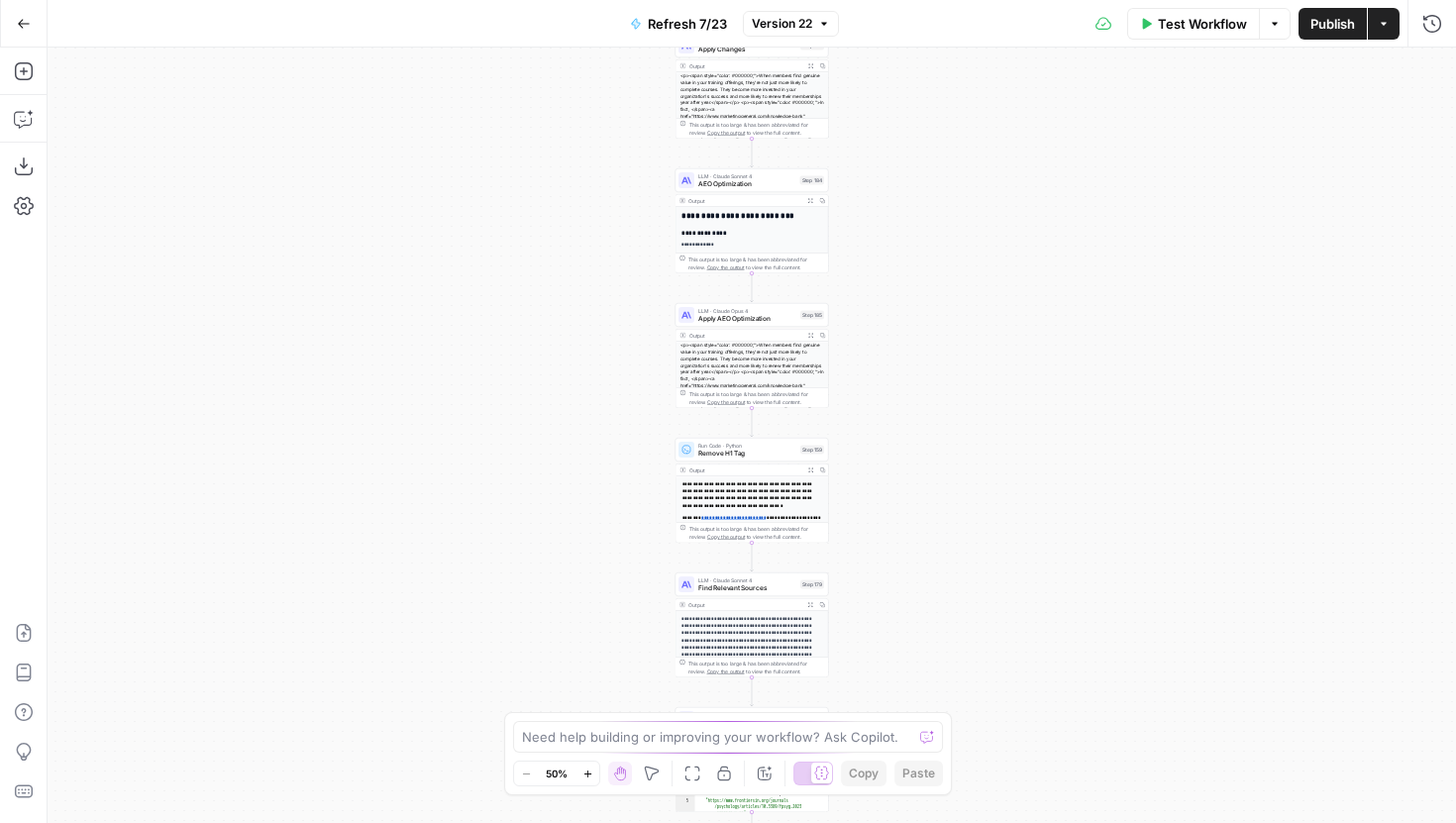 drag, startPoint x: 987, startPoint y: 611, endPoint x: 979, endPoint y: 359, distance: 252.12695 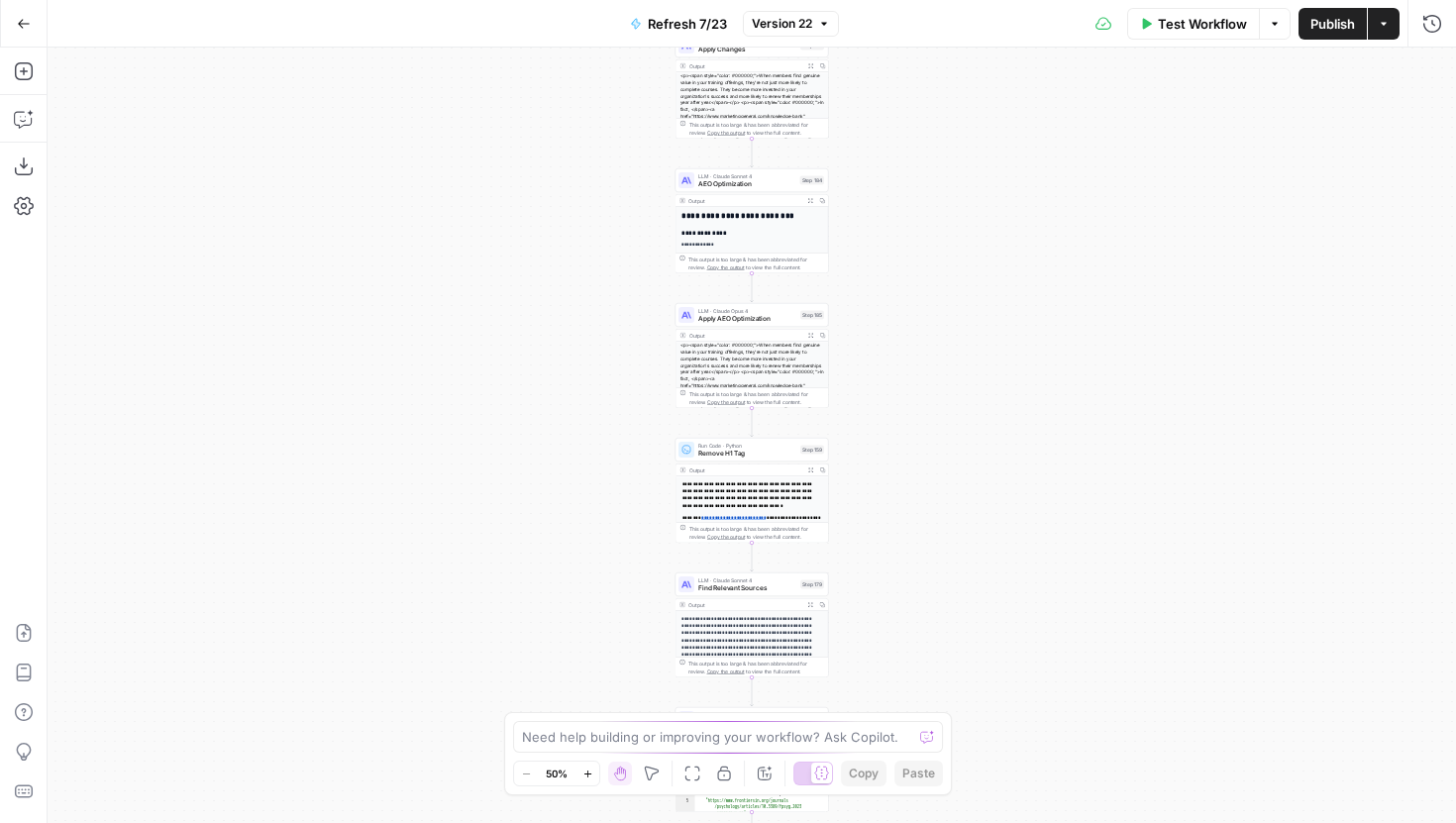 click on "true false true false true false Workflow Set Inputs Inputs Run Code · Python Get Metadata Step 178 Output Expand Output Copy 1 2 3 4 {    "og_title" :  "How to Create Engaging Member         Training Programs That Work" ,    "og_description" :  "How to create engaging         member training programs that drive         retention and participation. Learn proven         strategies to design relevant, accessible         learning." }     XXXXXXXXXXXXXXXXXXXXXXXXXXXXXXXXXXXXXXXXXXXXXXXXXXXXXXXXXXXXXXXXXXXXXXXXXXXXXXXXXXXXXXXXXXXXXXXXXXXXXXXXXXXXXXXXXXXXXXXXXXXXXXXXXXXXXXXXXXXXXXXXXXXXXXXXXXXXXXXXXXXXXXXXXXXXXXXXXXXXXXXXXXXXXXXXXXXXXXXXXXXXXXXXXXXXXXXXXXXXXXXXXXXXXXXXXXXXXXXXXXXXXXXXXXXXXXXXXXXXXXXXXXXXXXXXXXXXXXXXXXXXXXXXXXXXXXXXXXXXXXXXXXXXXXXXXXXXXXXXXXXXXXXXXXXXXXXXXXXXXXXXXXXXXXXXXXXXXXXXXXXXXXXXXXXXXXXXXXXXXXXXXXXXXXXXXXXXXXXXXXXXXXXXXXXXXXXXXXXXXXXXXXXXXXXXXXXXXXXXXXXXXXXXXXXXXXXXXXXXXXXXXXXXXXXXXXXXXXXXXXXXXXXXXXXXXXXXXXXXXXXXXXXXXXXX Power Agent Identify target keywords 1" at bounding box center [752, 435] 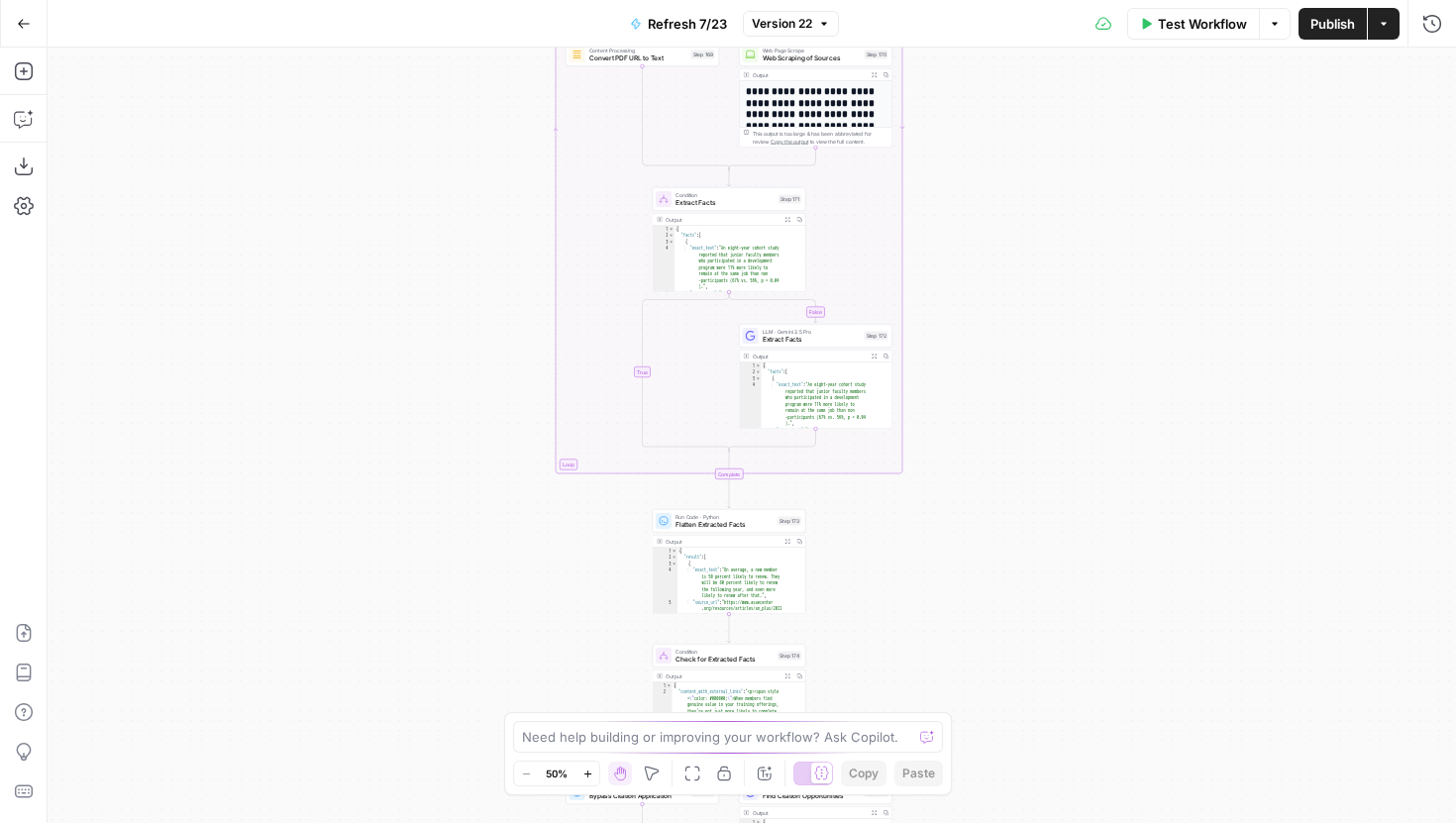 drag, startPoint x: 1006, startPoint y: 552, endPoint x: 1004, endPoint y: 232, distance: 320.0062 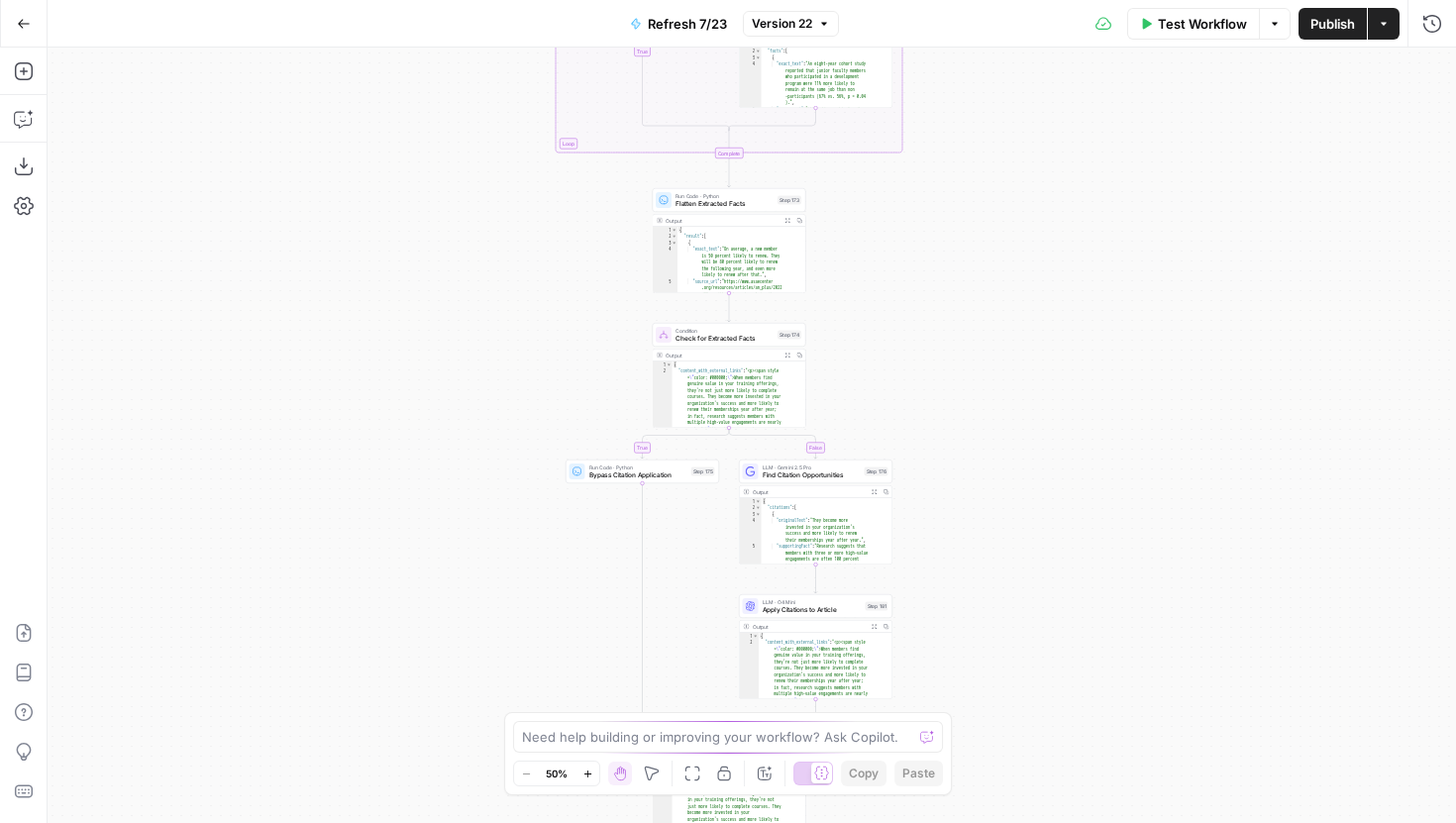 drag, startPoint x: 1005, startPoint y: 366, endPoint x: 1005, endPoint y: 226, distance: 140 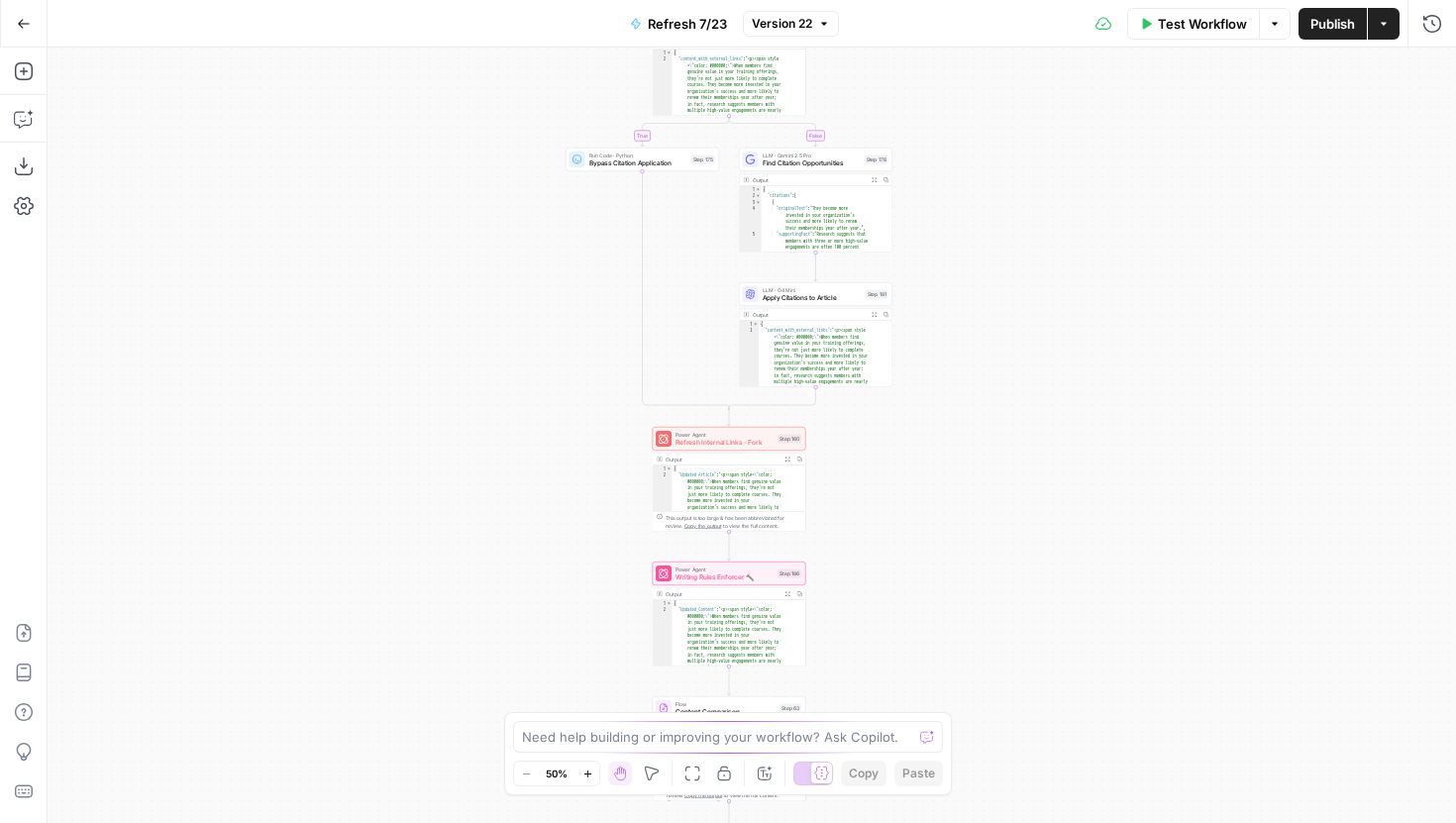 drag, startPoint x: 1005, startPoint y: 337, endPoint x: 1002, endPoint y: 182, distance: 155.02903 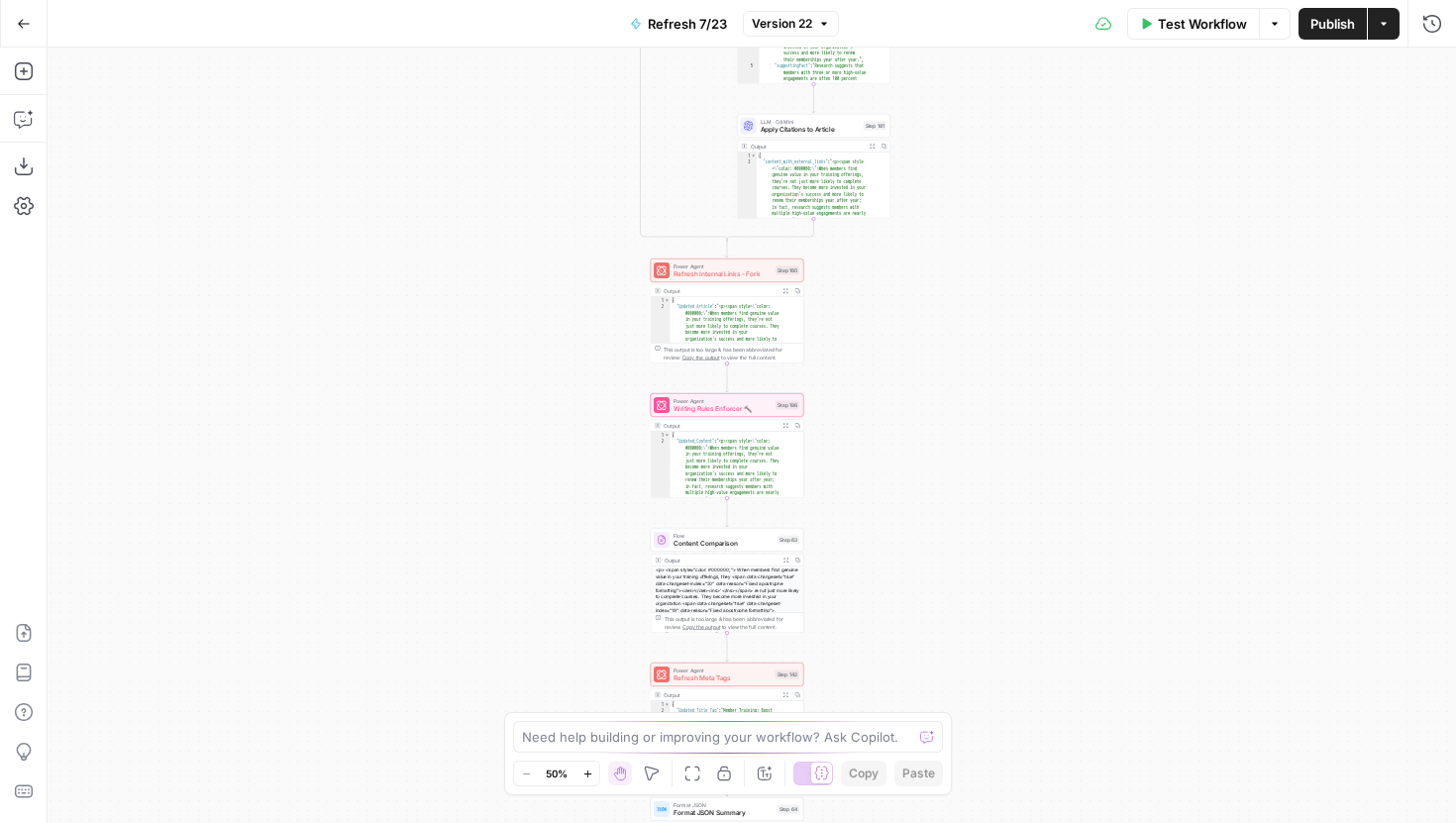 drag, startPoint x: 1006, startPoint y: 554, endPoint x: 1006, endPoint y: 543, distance: 11 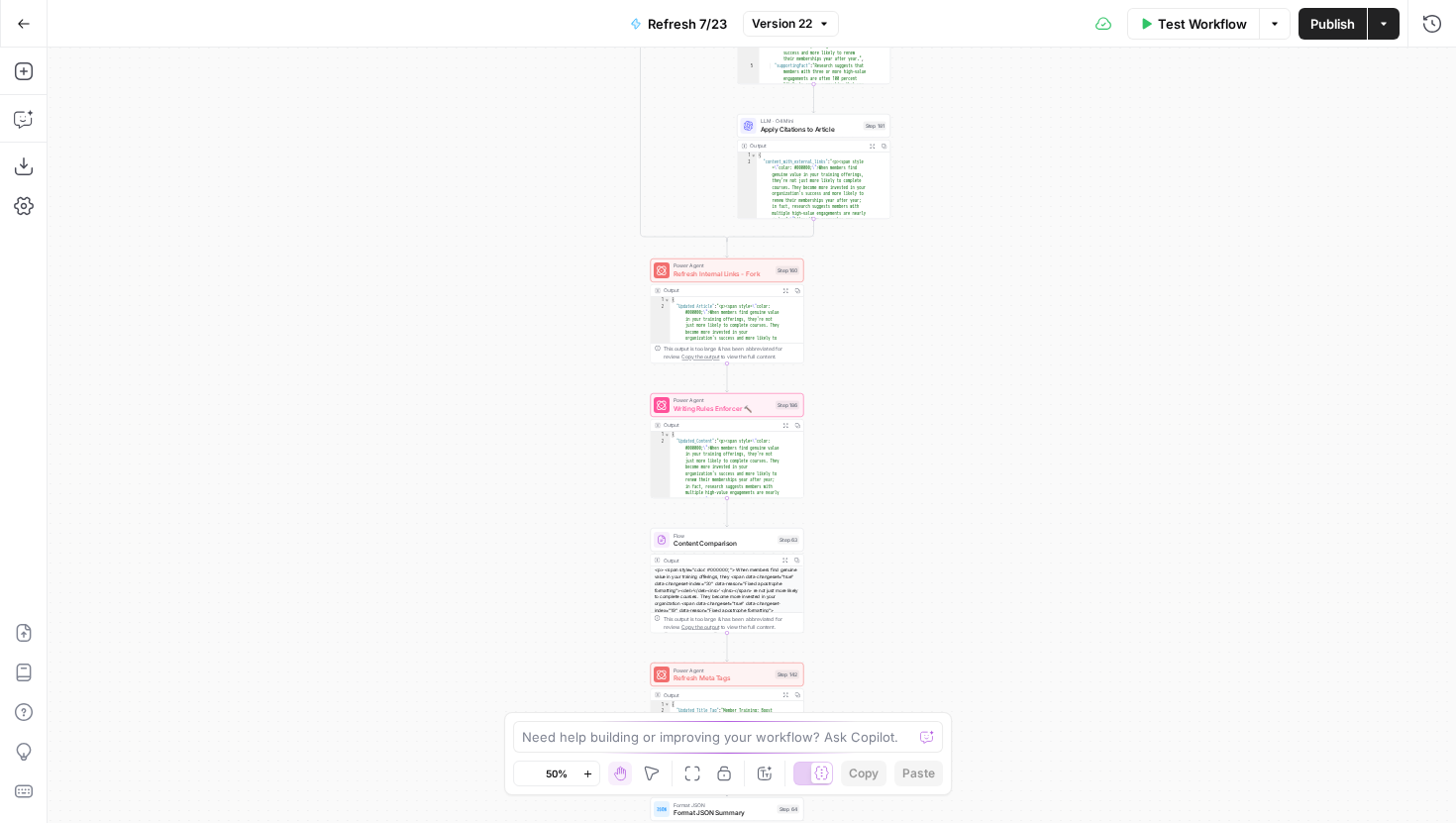 click 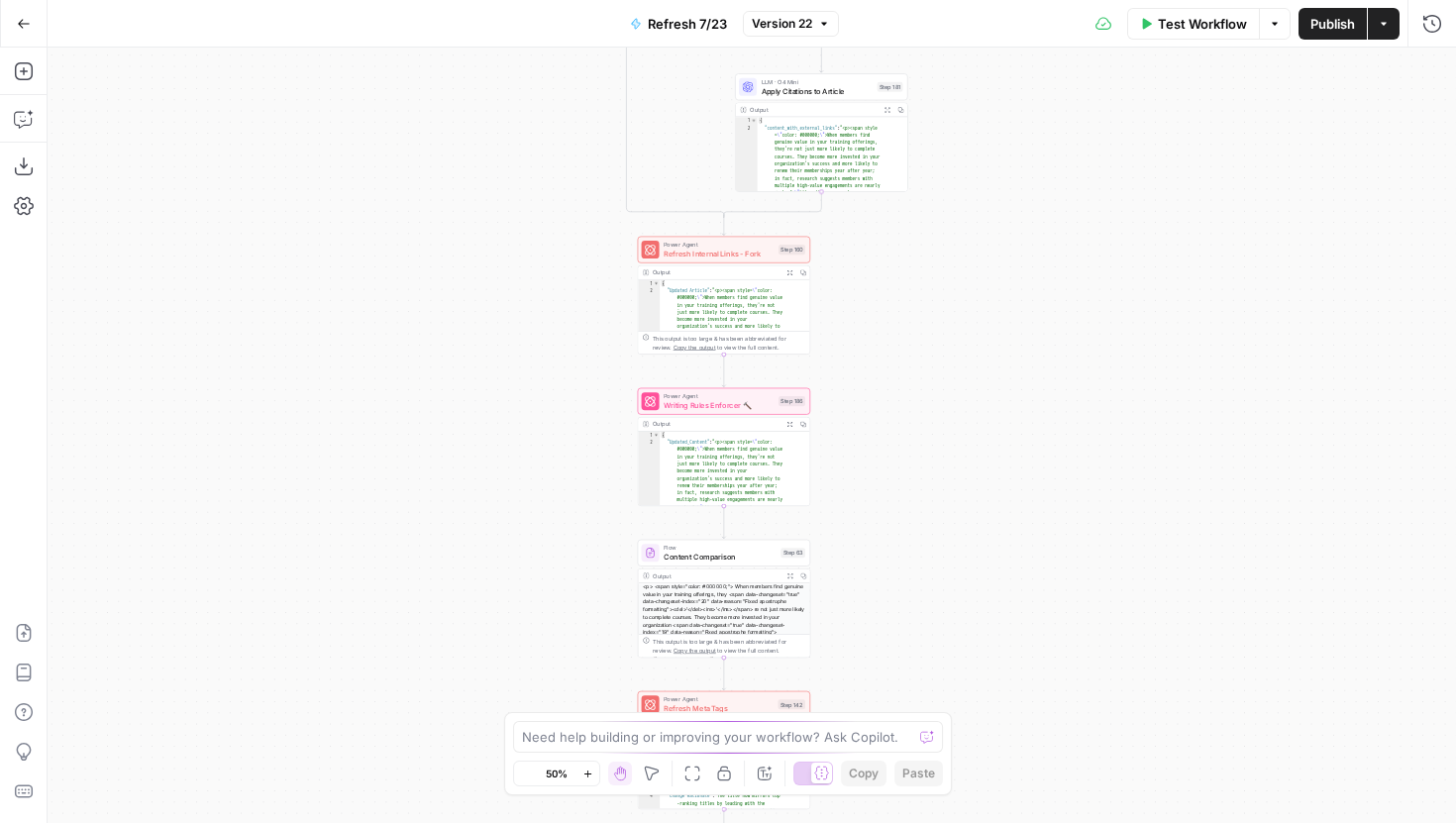 click 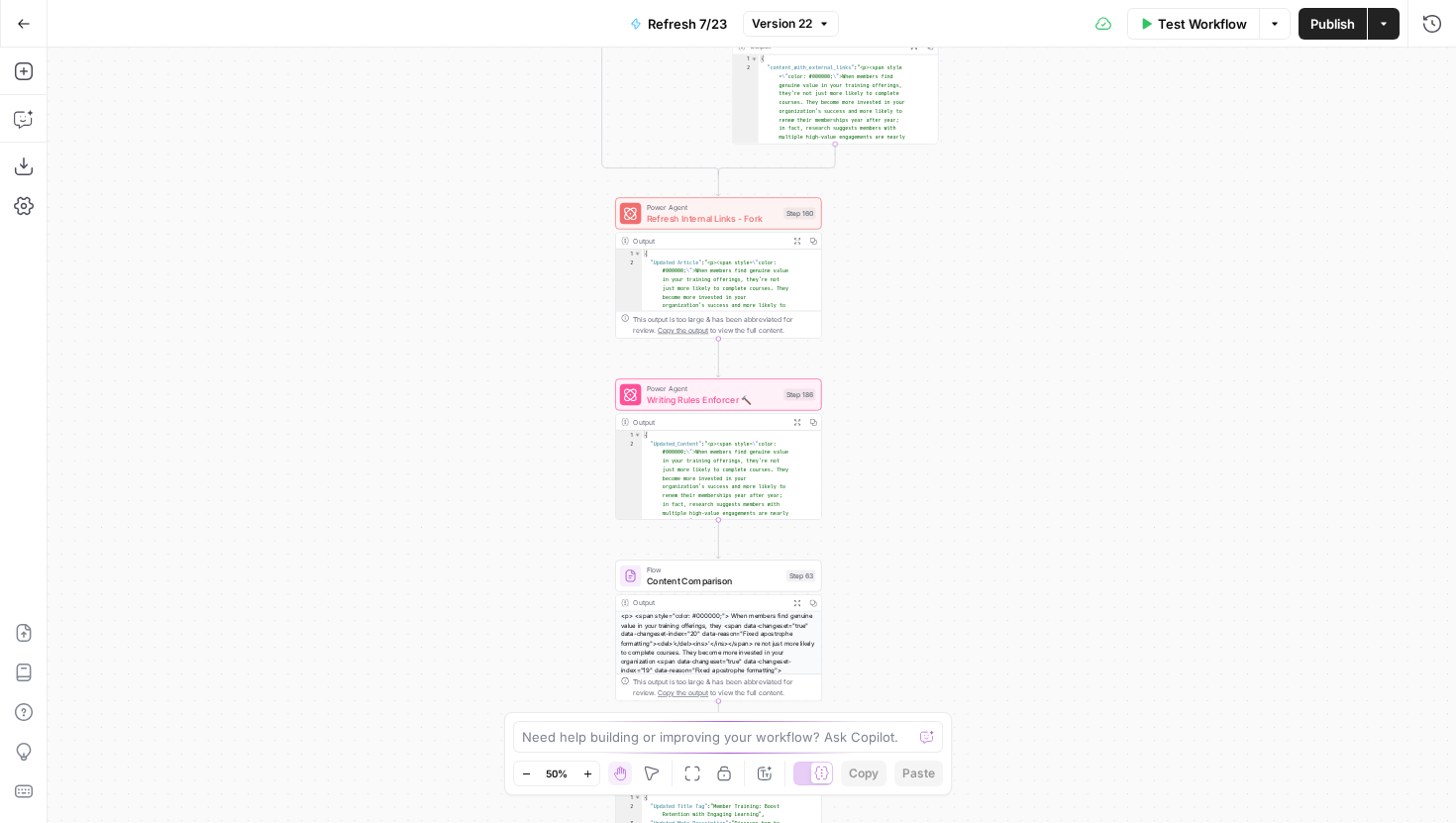 click 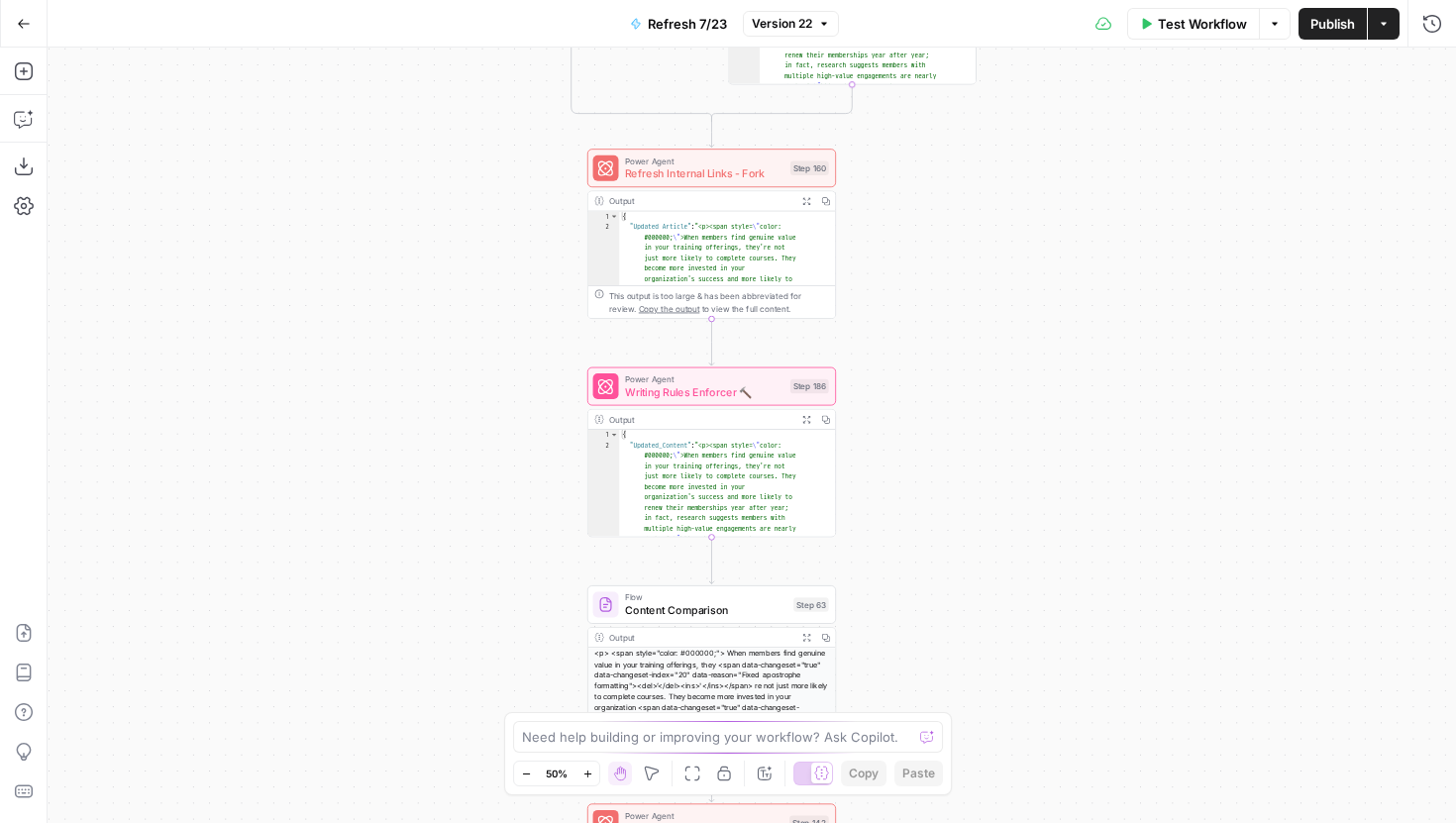 click 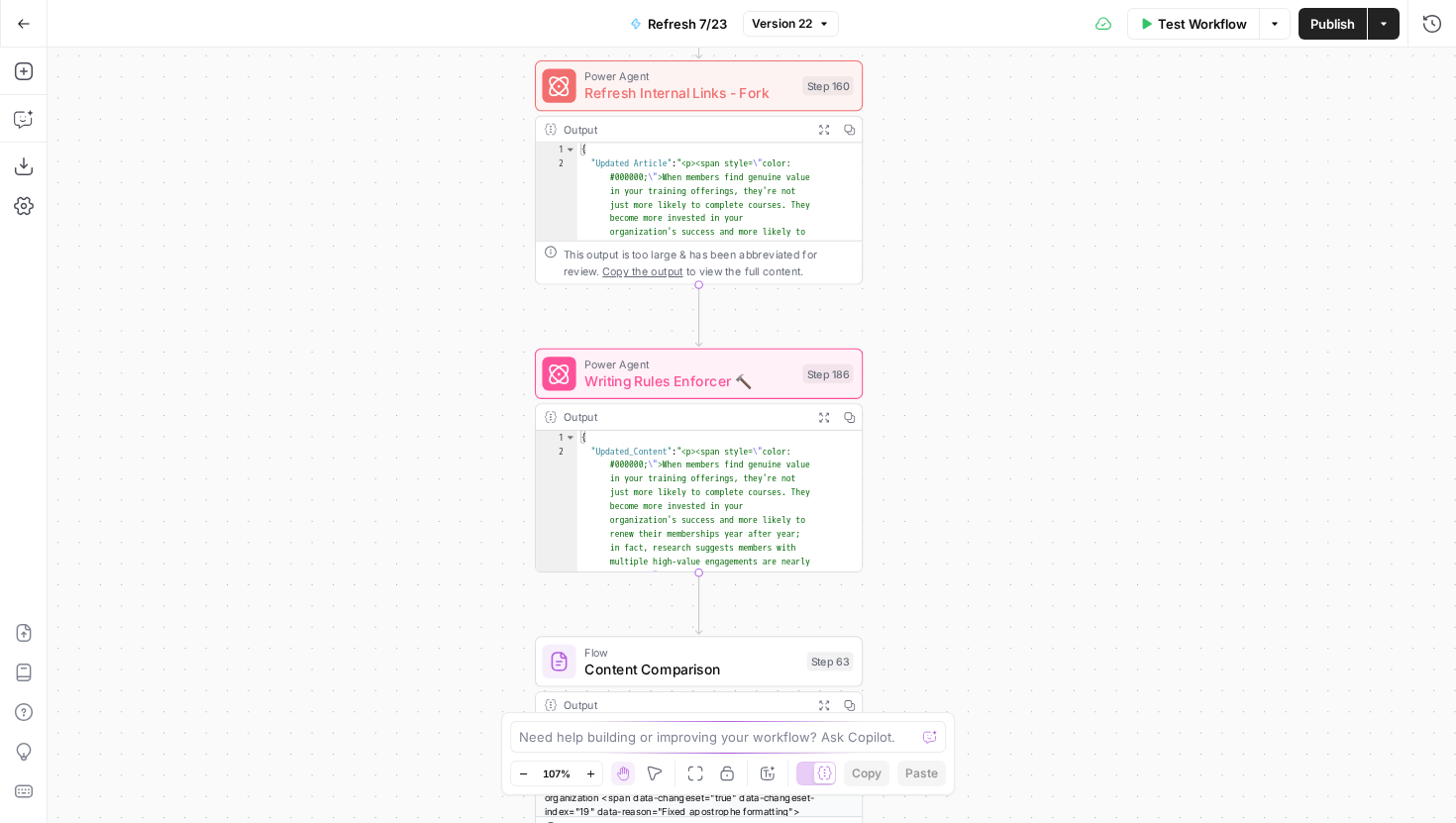drag, startPoint x: 1033, startPoint y: 360, endPoint x: 1035, endPoint y: 456, distance: 96.020831 